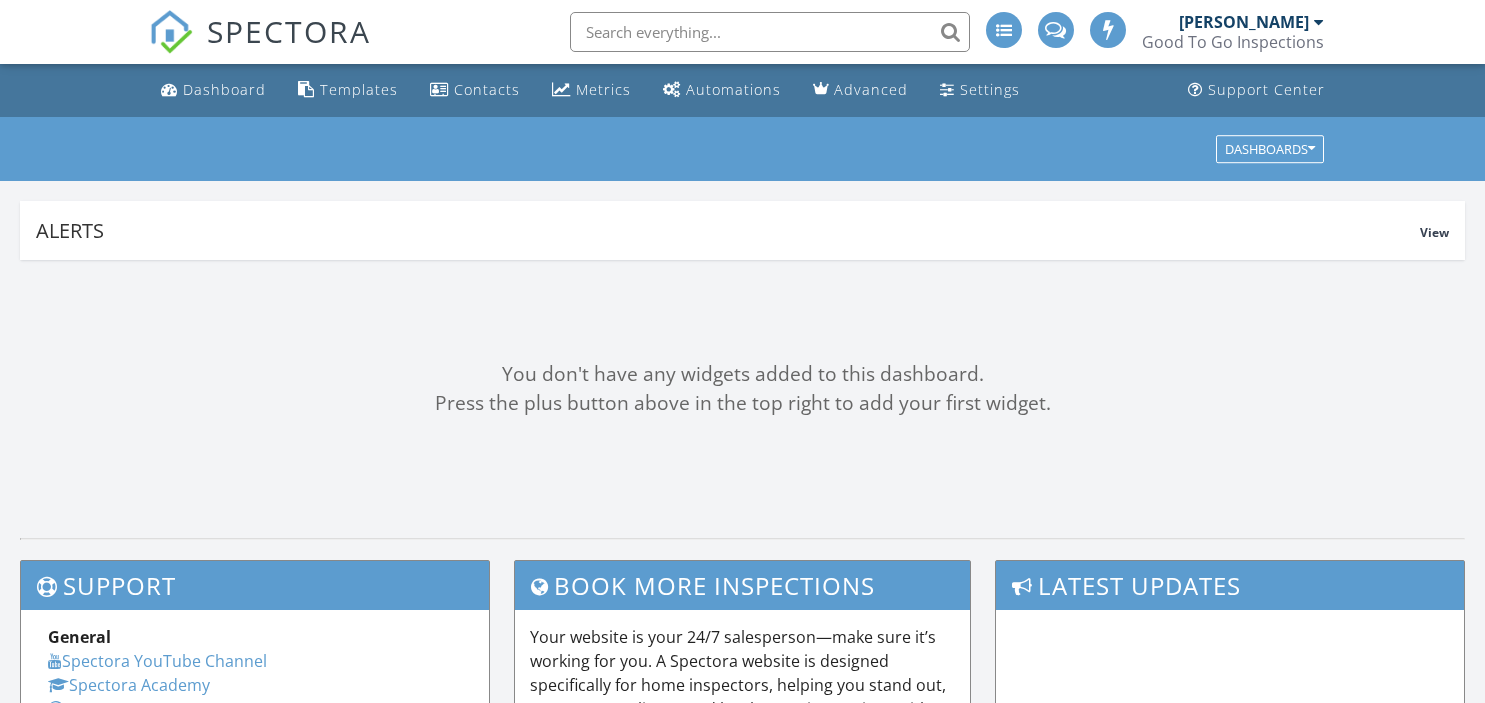 scroll, scrollTop: 0, scrollLeft: 0, axis: both 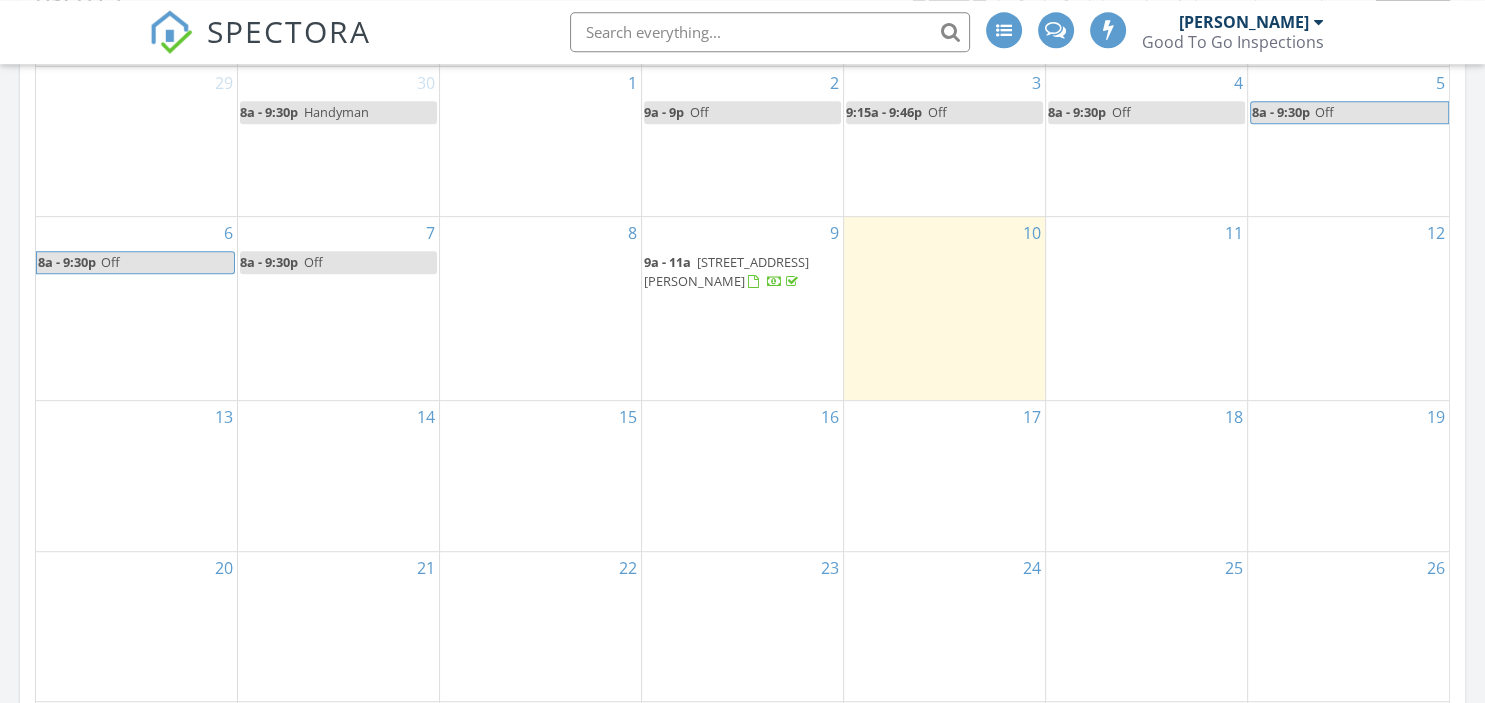click on "18" at bounding box center [1146, 475] 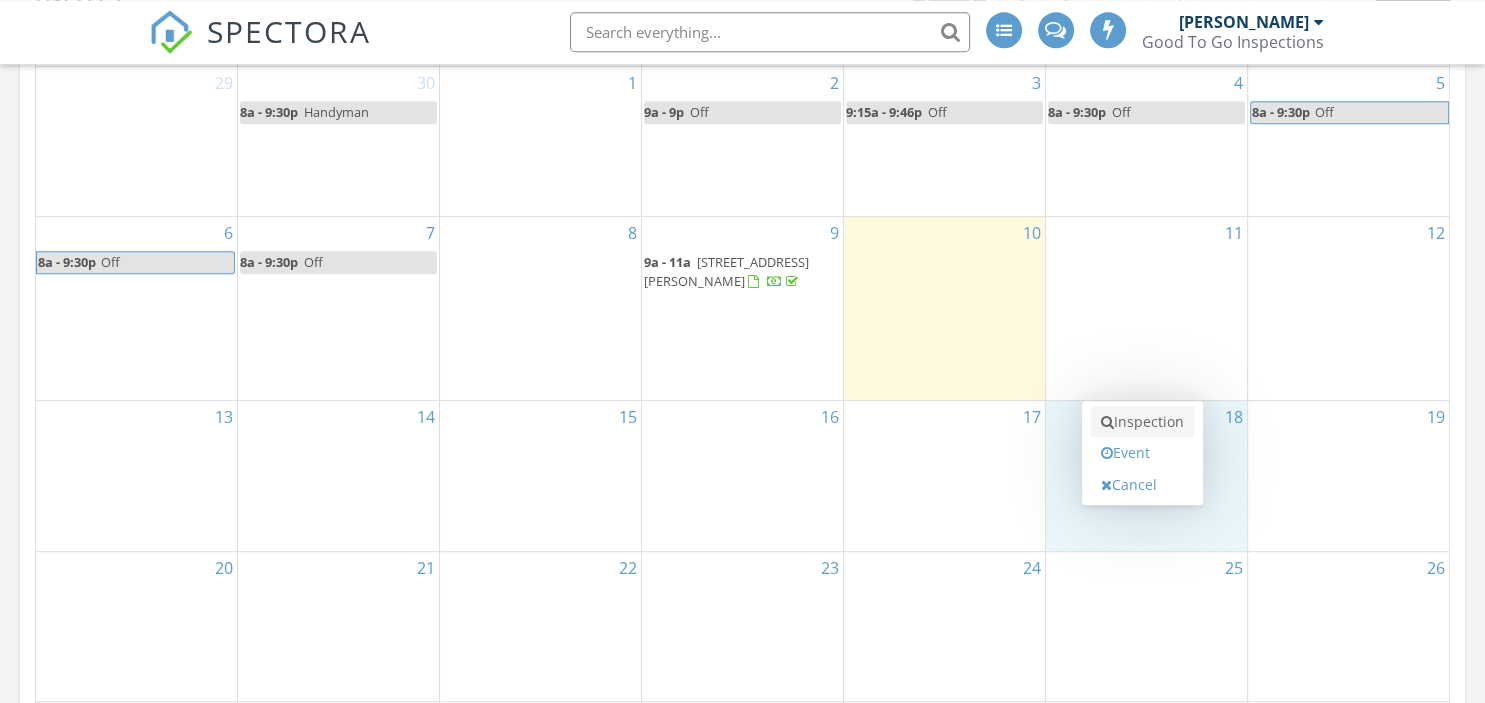 click on "Inspection" at bounding box center (1142, 422) 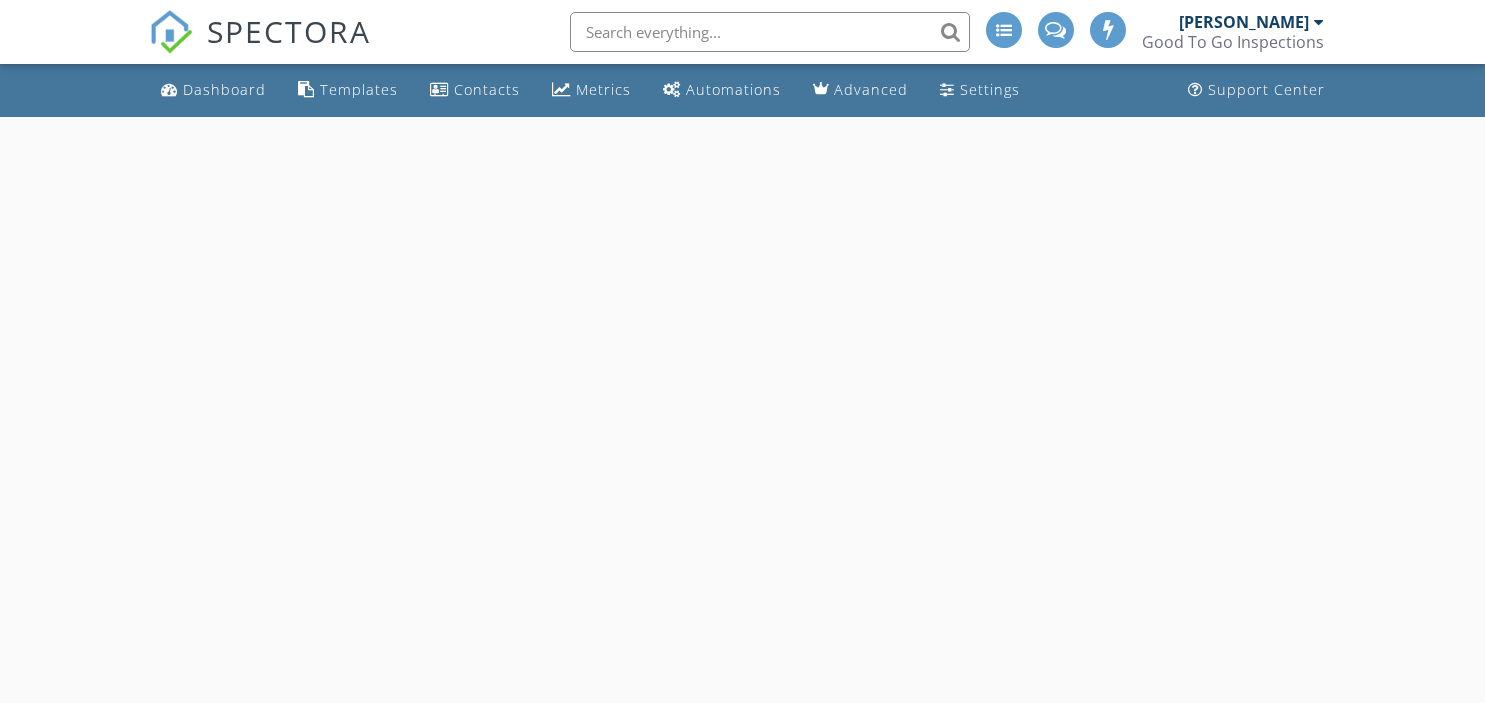 scroll, scrollTop: 0, scrollLeft: 0, axis: both 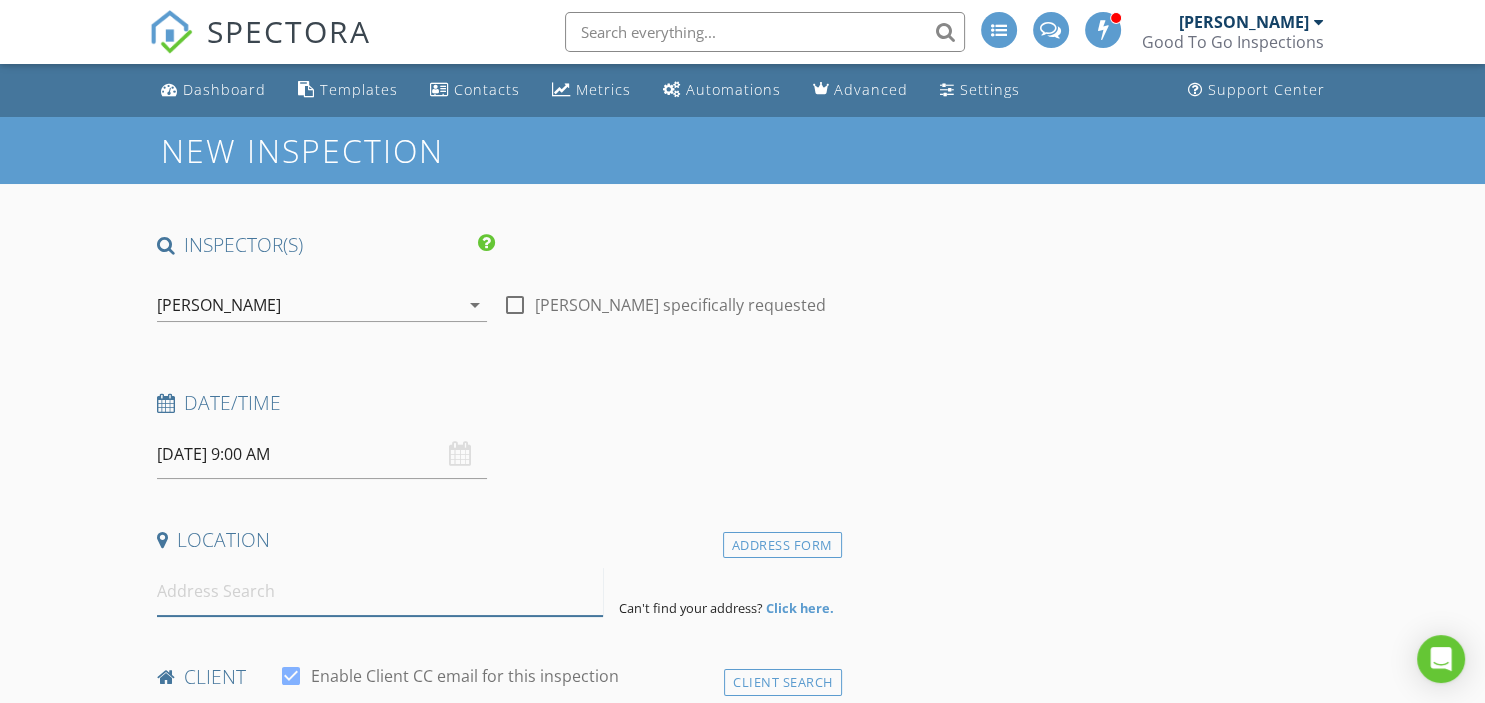 click at bounding box center [380, 591] 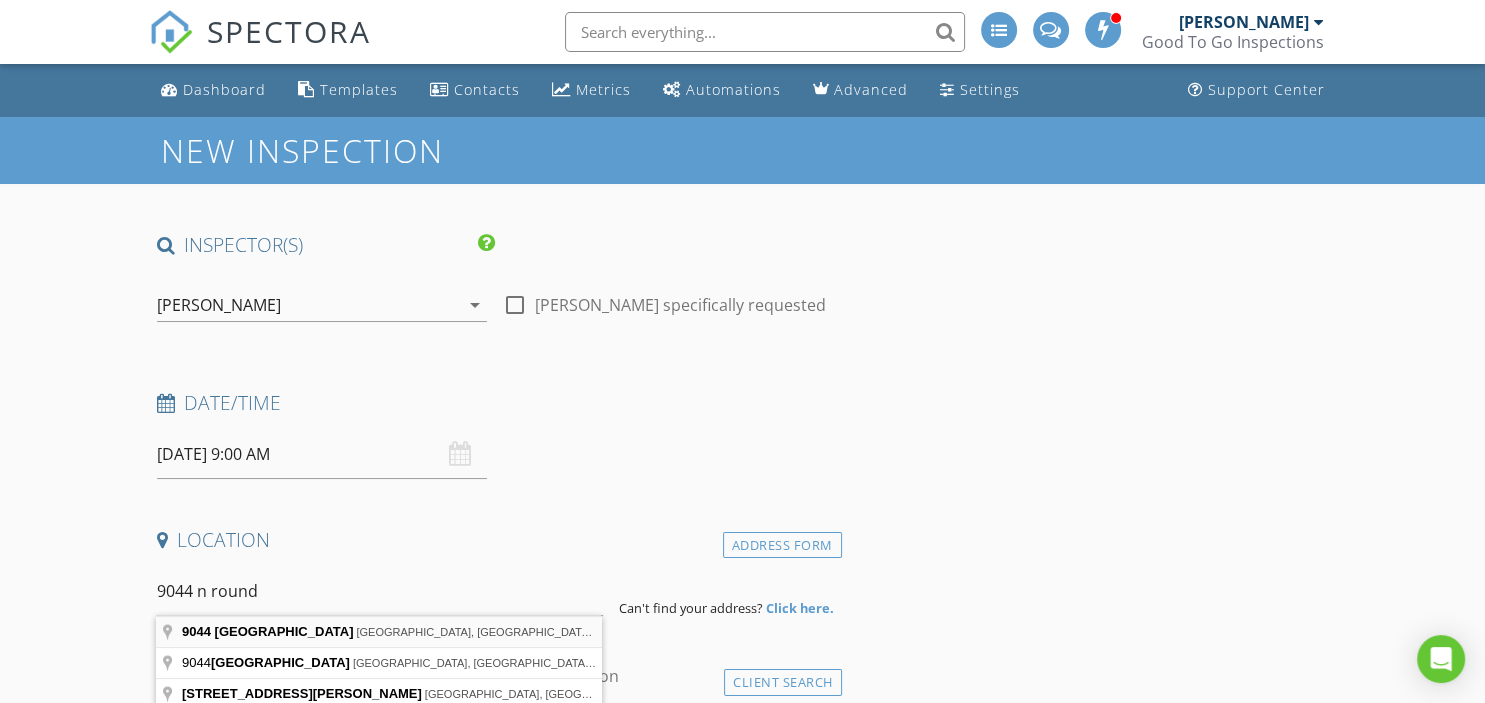 type on "9044 Round Barn Road, Williamsburg, IN, USA" 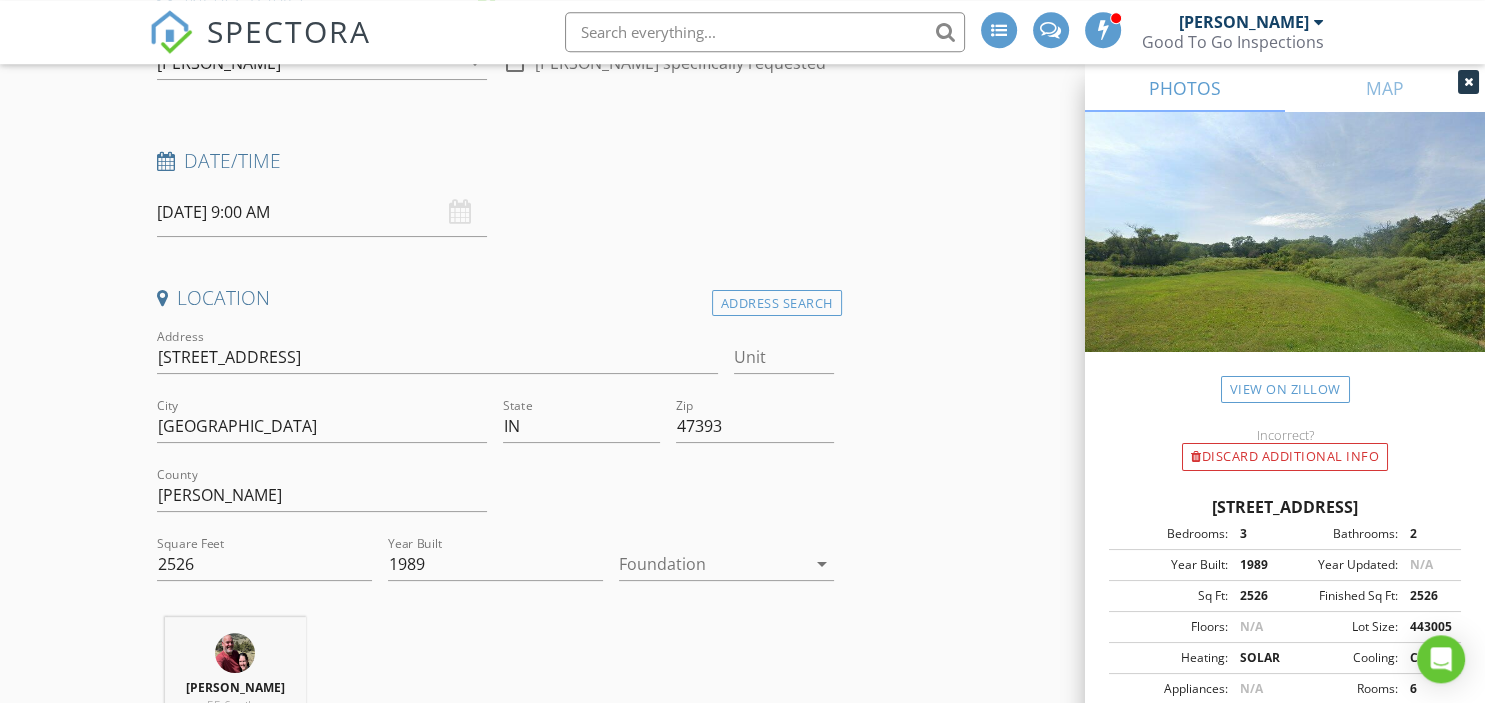 scroll, scrollTop: 249, scrollLeft: 0, axis: vertical 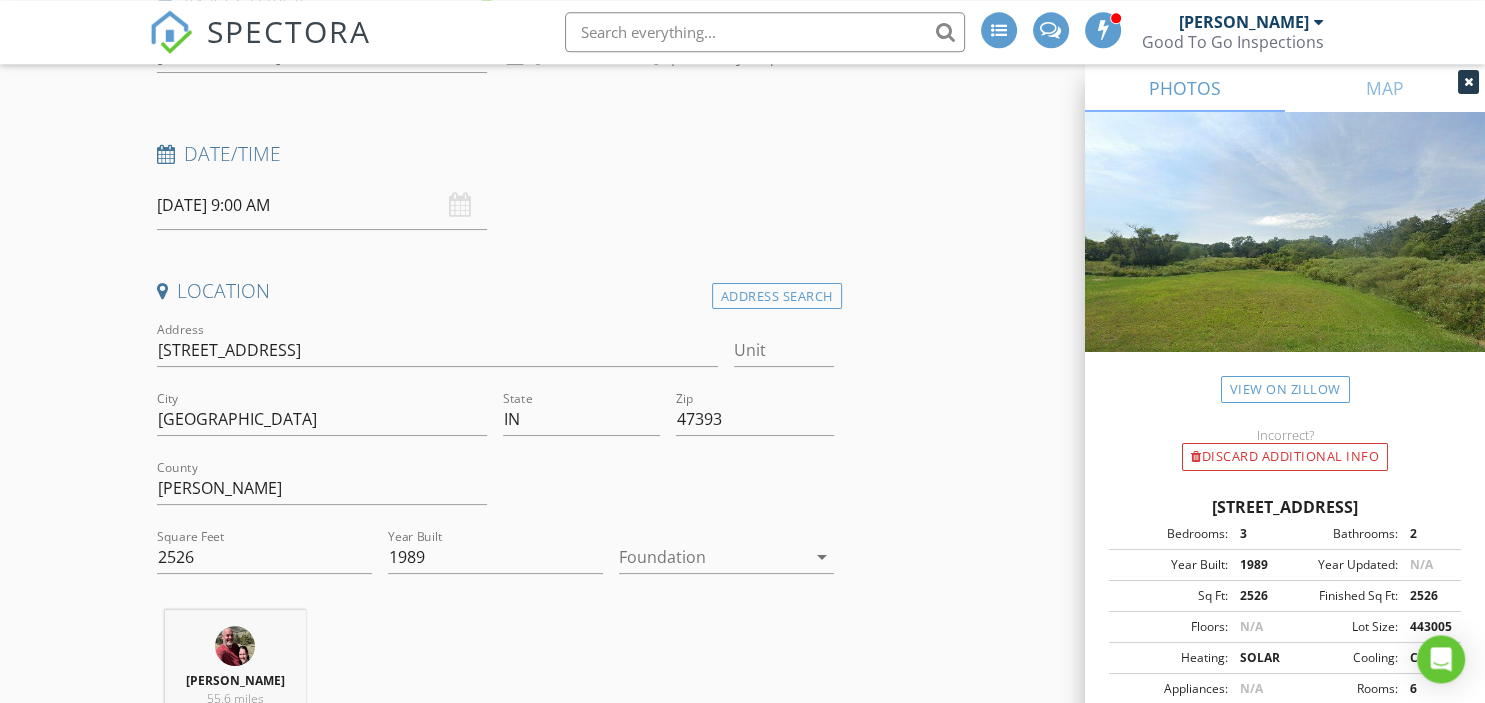 click at bounding box center (712, 557) 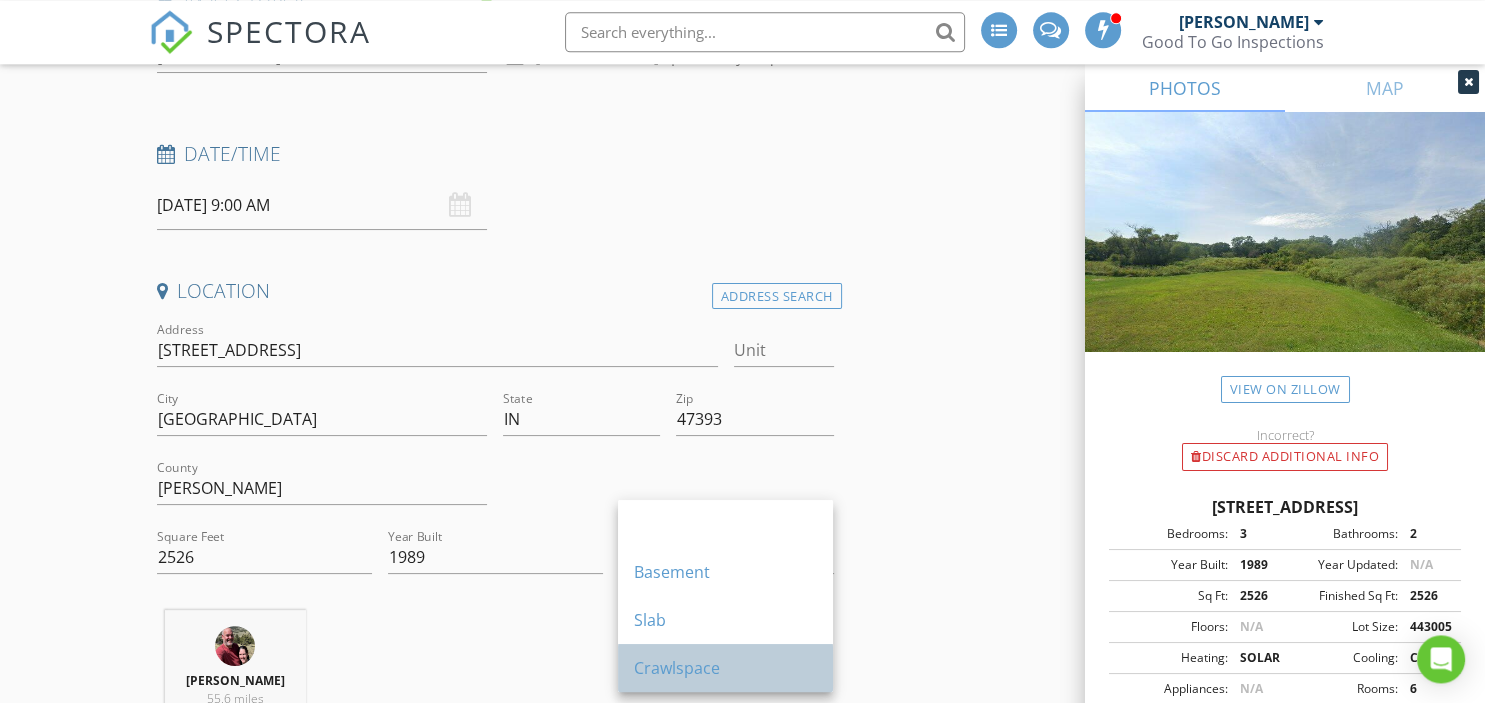 click on "Crawlspace" at bounding box center (725, 668) 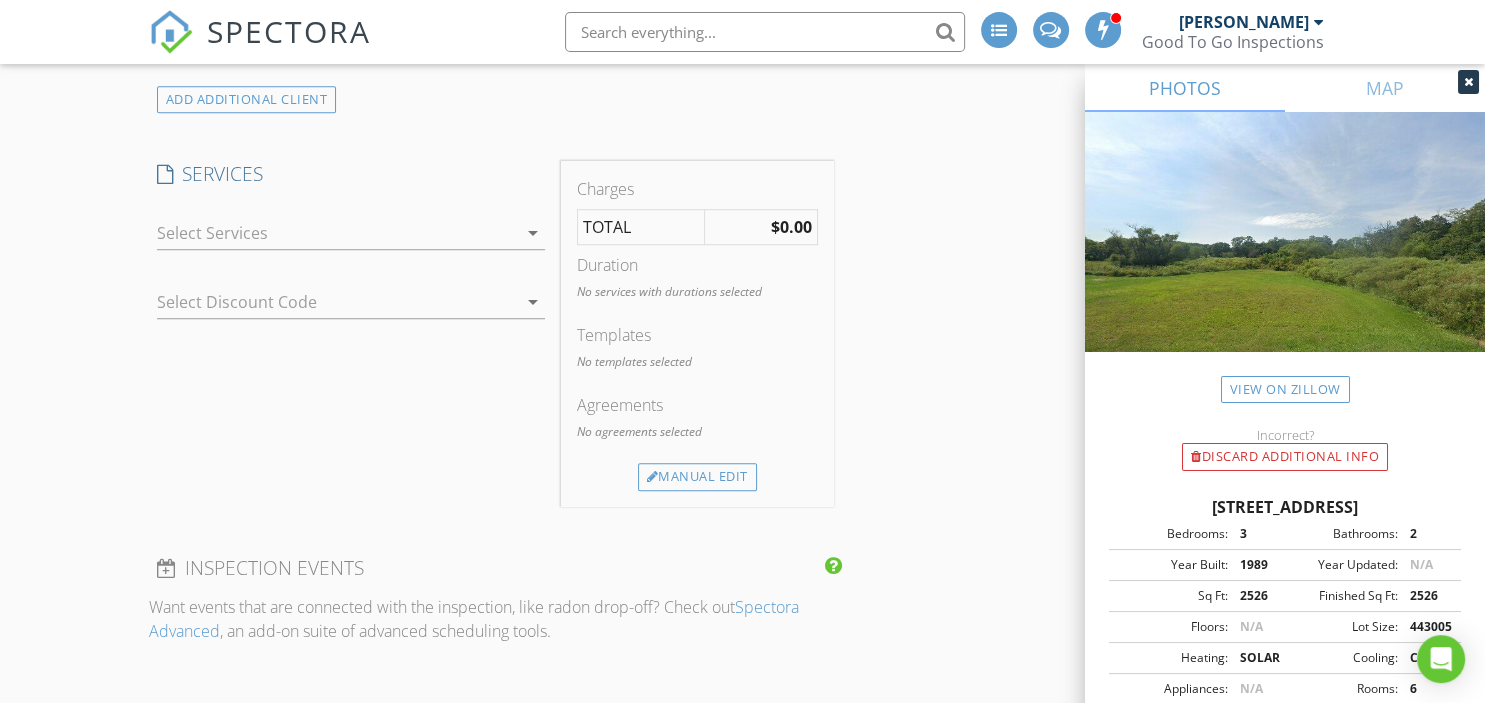 scroll, scrollTop: 1459, scrollLeft: 0, axis: vertical 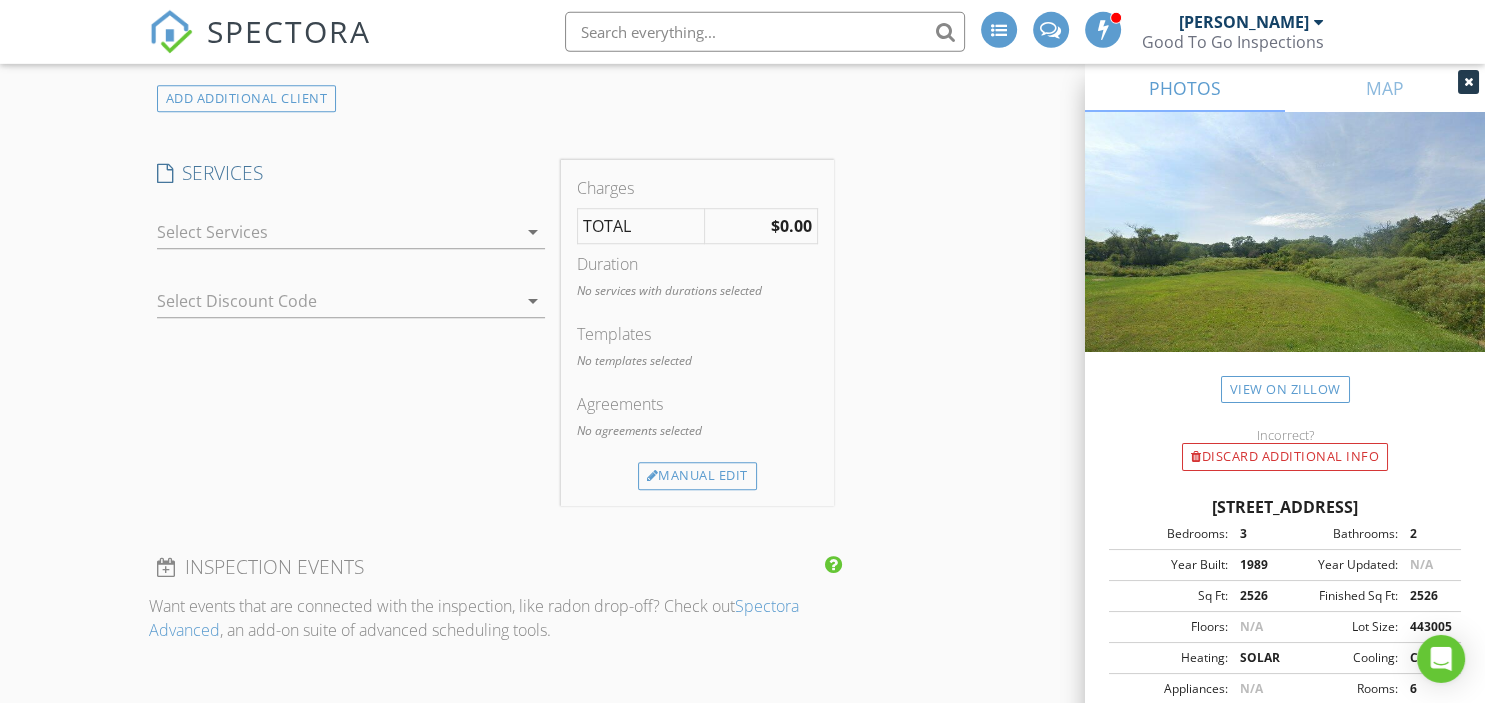 click on "check_box_outline_blank   Sewer Scope   Sewer Scope check_box_outline_blank   Commercial    Commercial inspection  check_box_outline_blank   Foundation inspection   Foundation inspection check_box_outline_blank   Termite Inspection   Termite Inspection check_box_outline_blank   Radon   Radon  check_box_outline_blank   Water testing   Water testing check_box_outline_blank   Yearly Inspection   Yearly Inspection check_box_outline_blank   Automotive Pre-purchase   Automotive Pre-purchase inspection check_box_outline_blank   Roof and attic inspection   Roof and attic inspection check_box_outline_blank   Pre-Drywall Inspection   Pre-Drywall check_box_outline_blank   Residential Inspection   Full Home inspections without Wood destroying pest inspection arrow_drop_down" at bounding box center [351, 236] 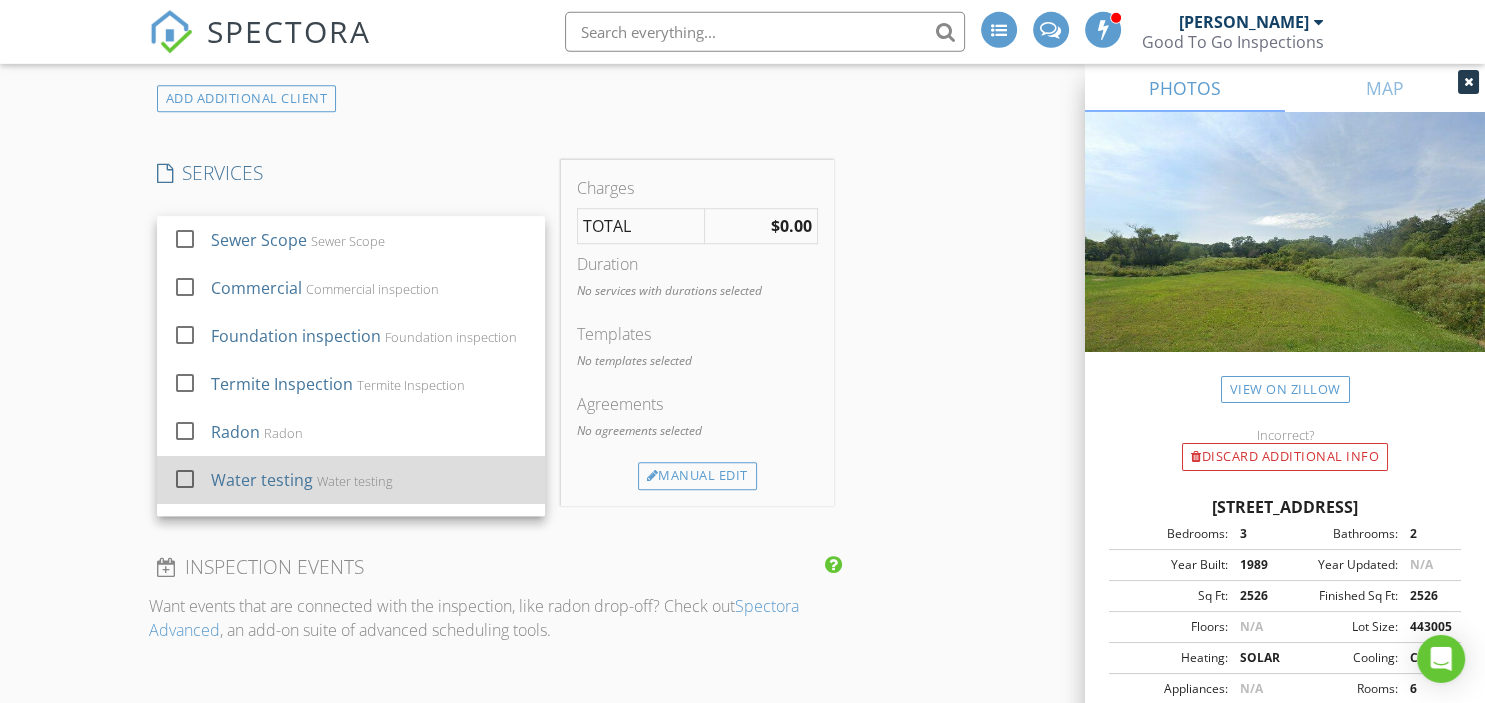 scroll, scrollTop: 287, scrollLeft: 0, axis: vertical 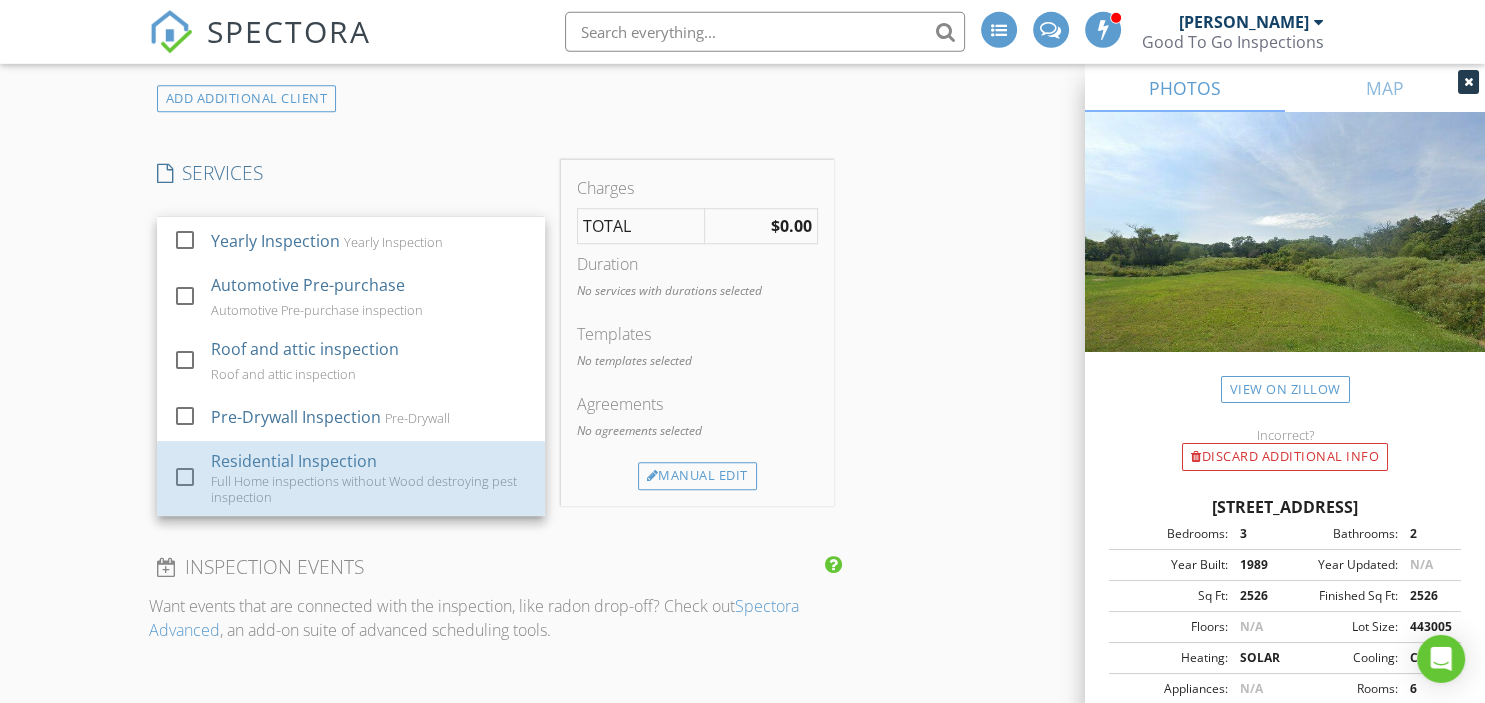 click on "Residential Inspection" at bounding box center (293, 461) 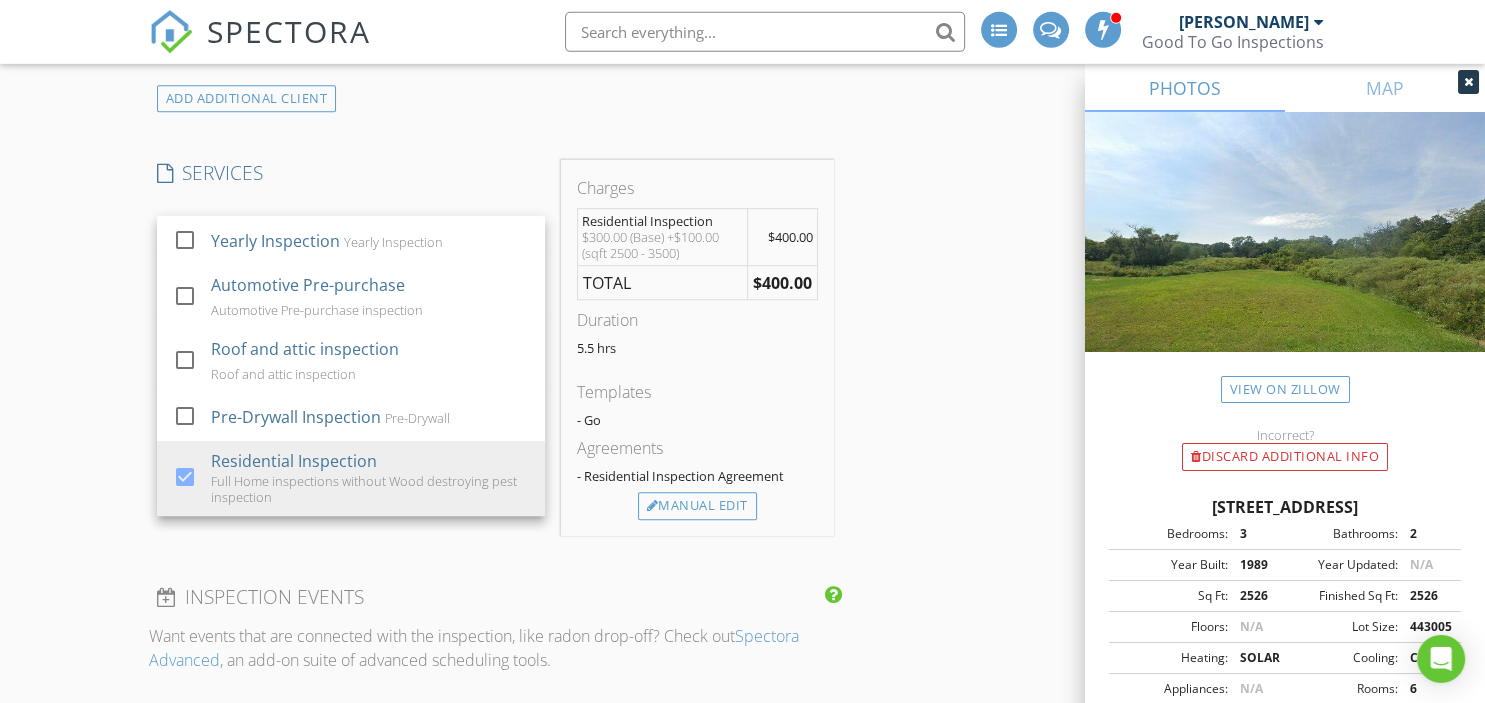 click on "INSPECTOR(S)
check_box   Ray Link   PRIMARY   Ray Link arrow_drop_down   check_box_outline_blank Ray Link specifically requested
Date/Time
07/18/2025 9:00 AM
Location
Address Search       Address 9044 Round Barn Rd   Unit   City Williamsburg   State IN   Zip 47393   County Wayne     Square Feet 2526   Year Built 1989   Foundation Crawlspace arrow_drop_down     Ray Link     55.6 miles     (an hour)
client
check_box Enable Client CC email for this inspection   Client Search     check_box_outline_blank Client is a Company/Organization     First Name   Last Name   Email   CC Email   Phone         Tags         Notes   Private Notes
ADD ADDITIONAL client
SERVICES
check_box_outline_blank   Sewer Scope   Sewer Scope check_box_outline_blank   Commercial    Commercial inspection" at bounding box center [743, 537] 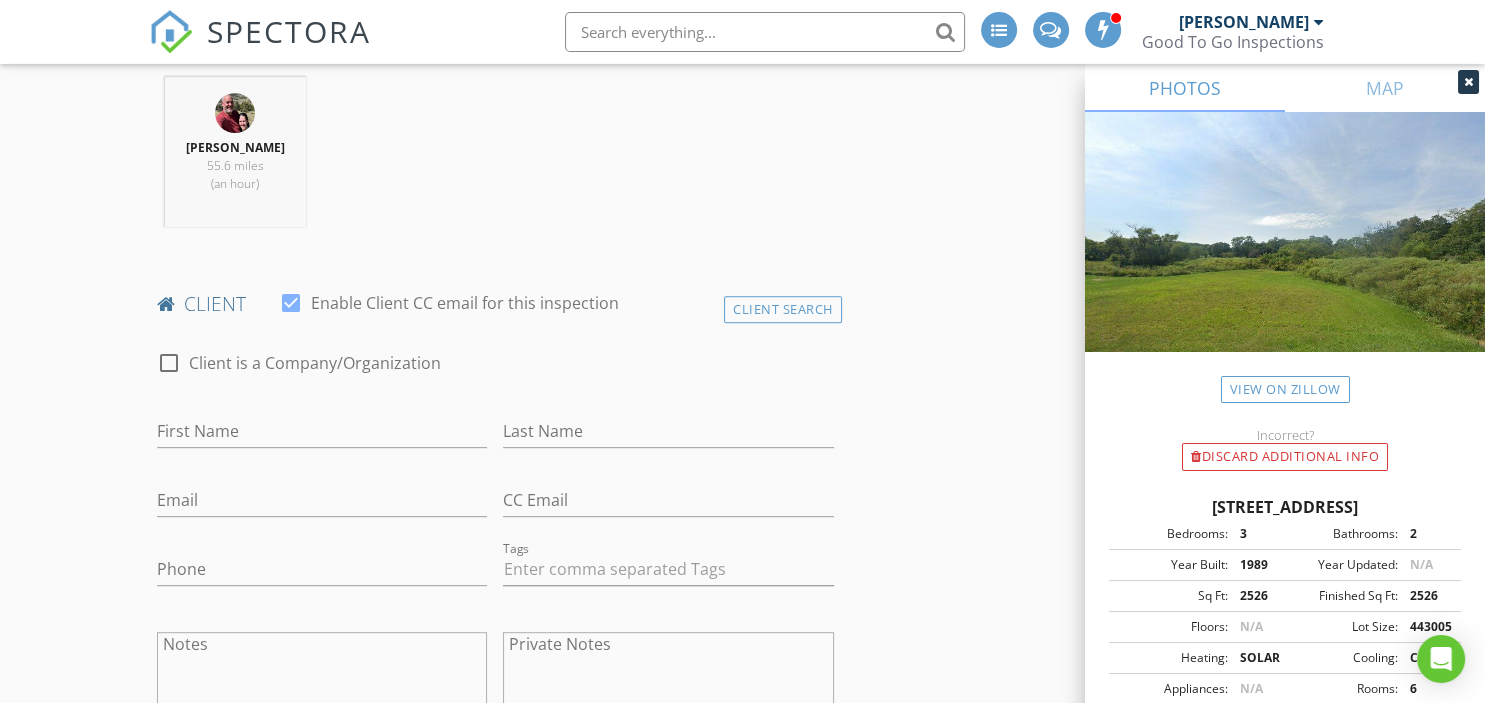 scroll, scrollTop: 780, scrollLeft: 0, axis: vertical 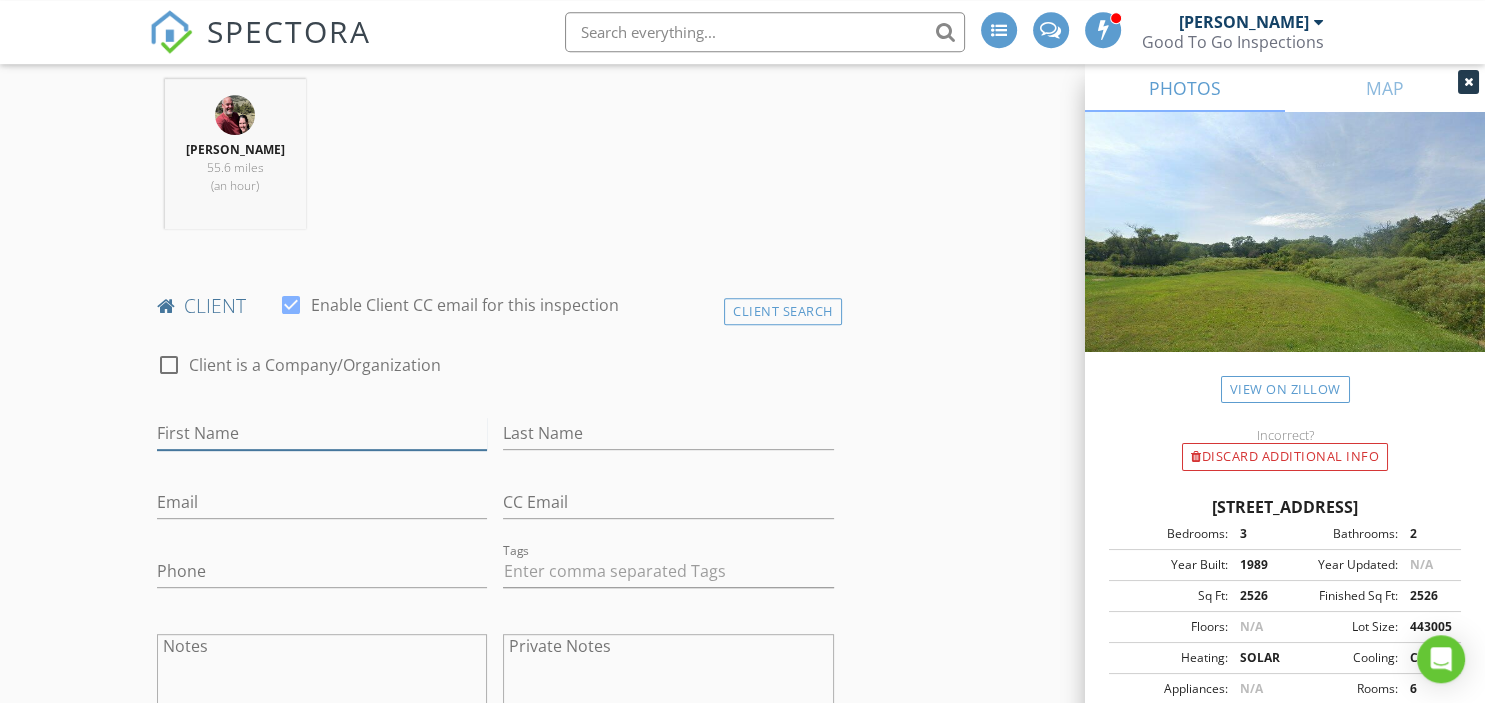 click on "First Name" at bounding box center [322, 433] 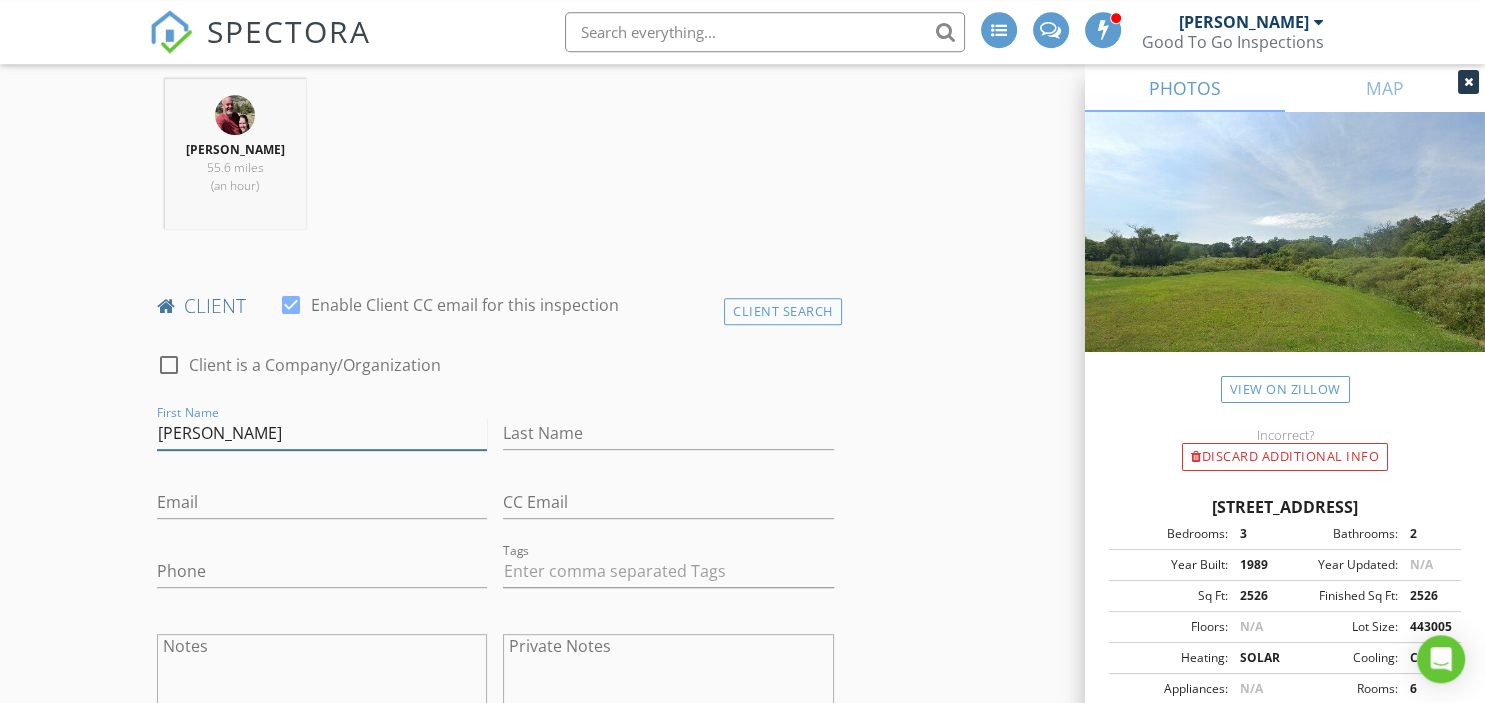 type on "Zachary" 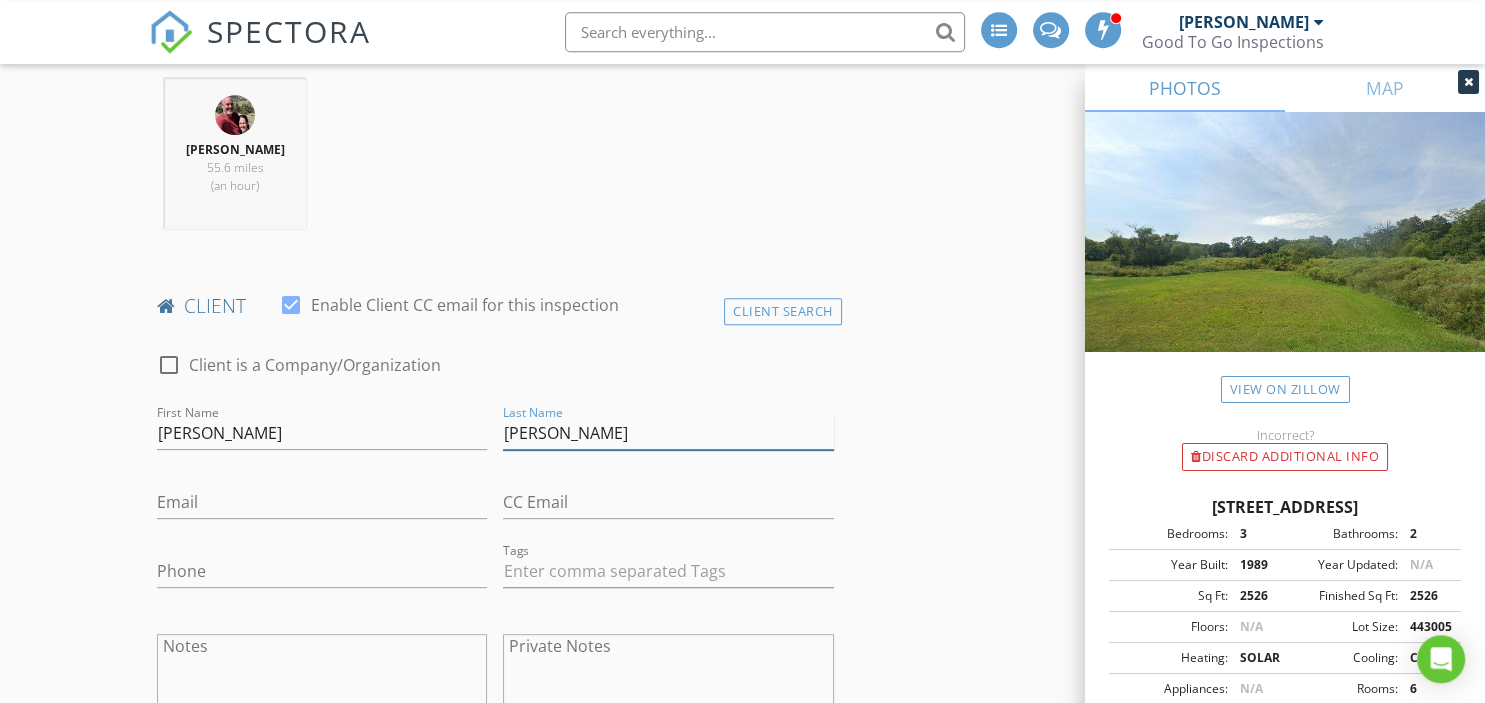 type on "Fink" 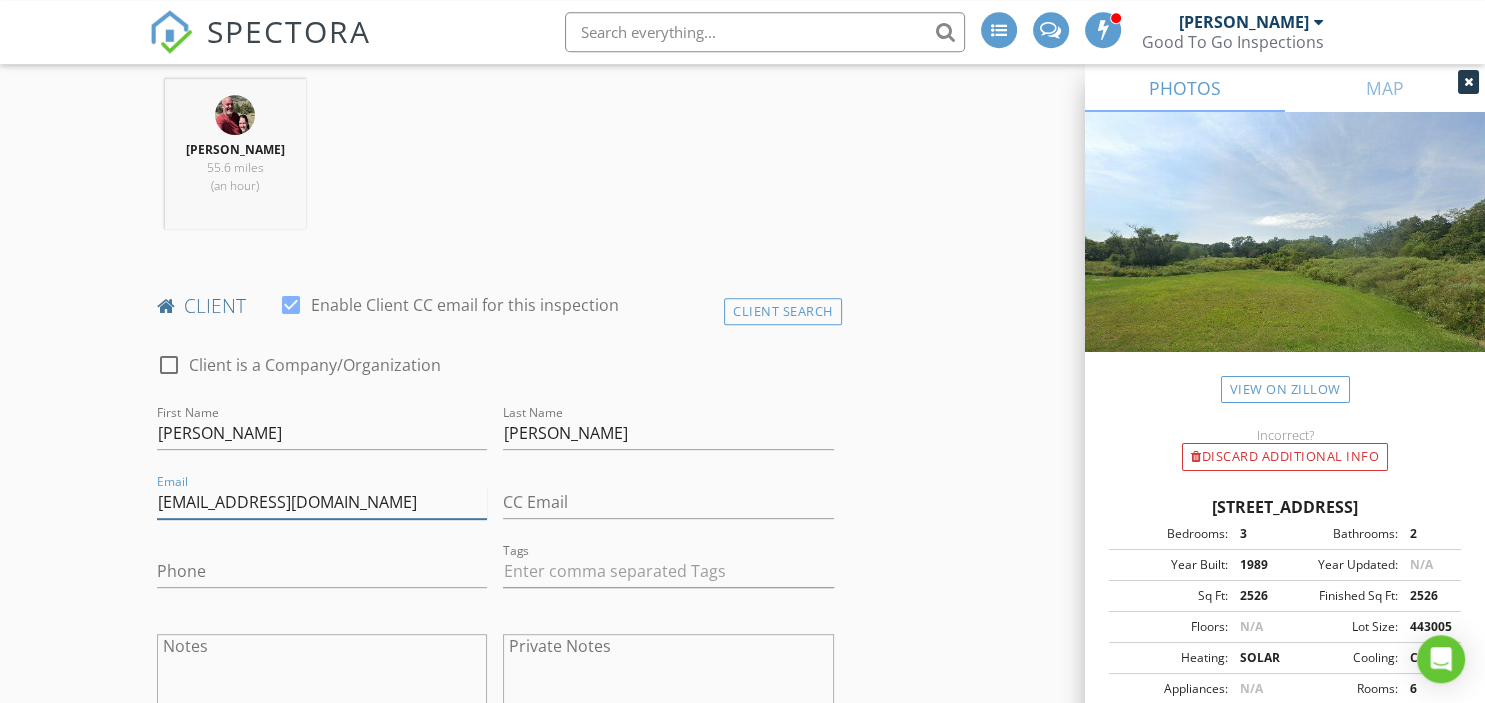 type on "Zfink86@gmail.com" 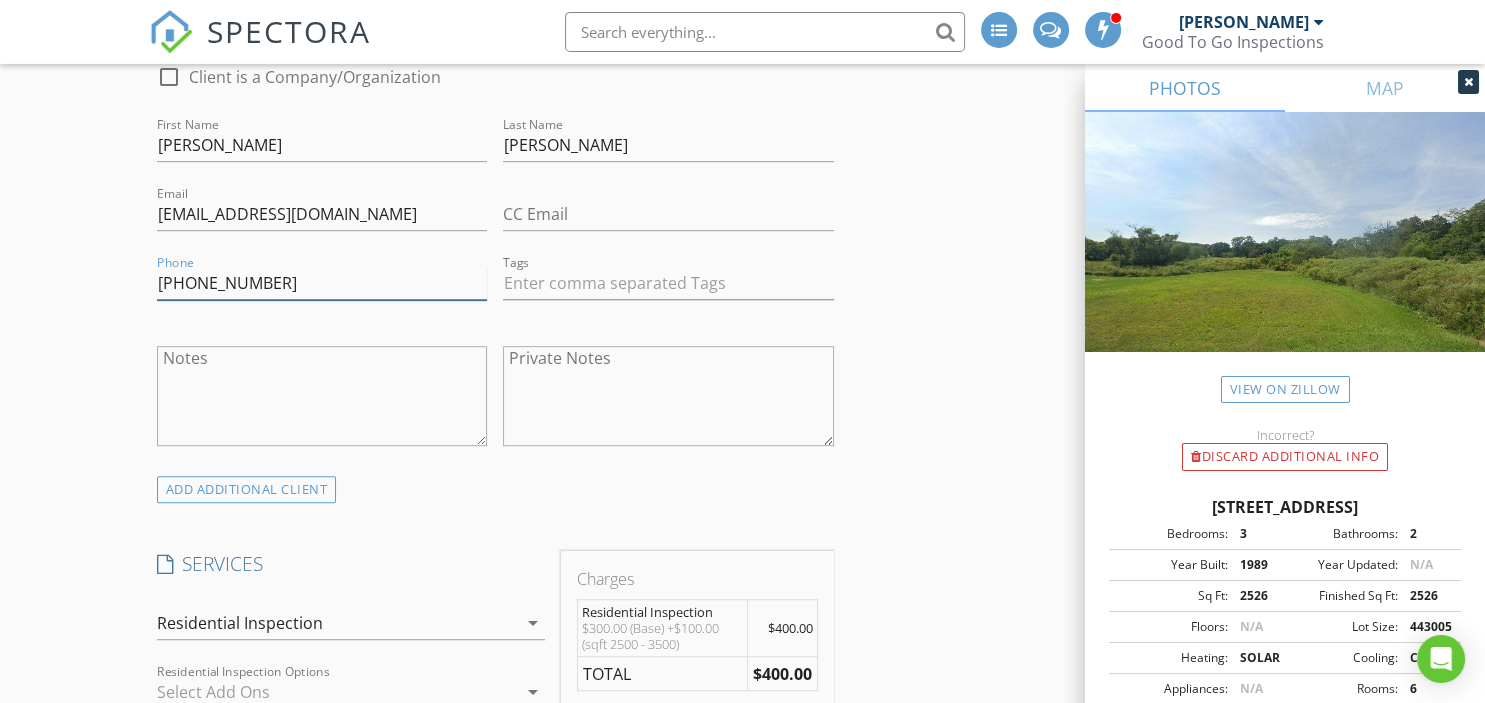 scroll, scrollTop: 1070, scrollLeft: 0, axis: vertical 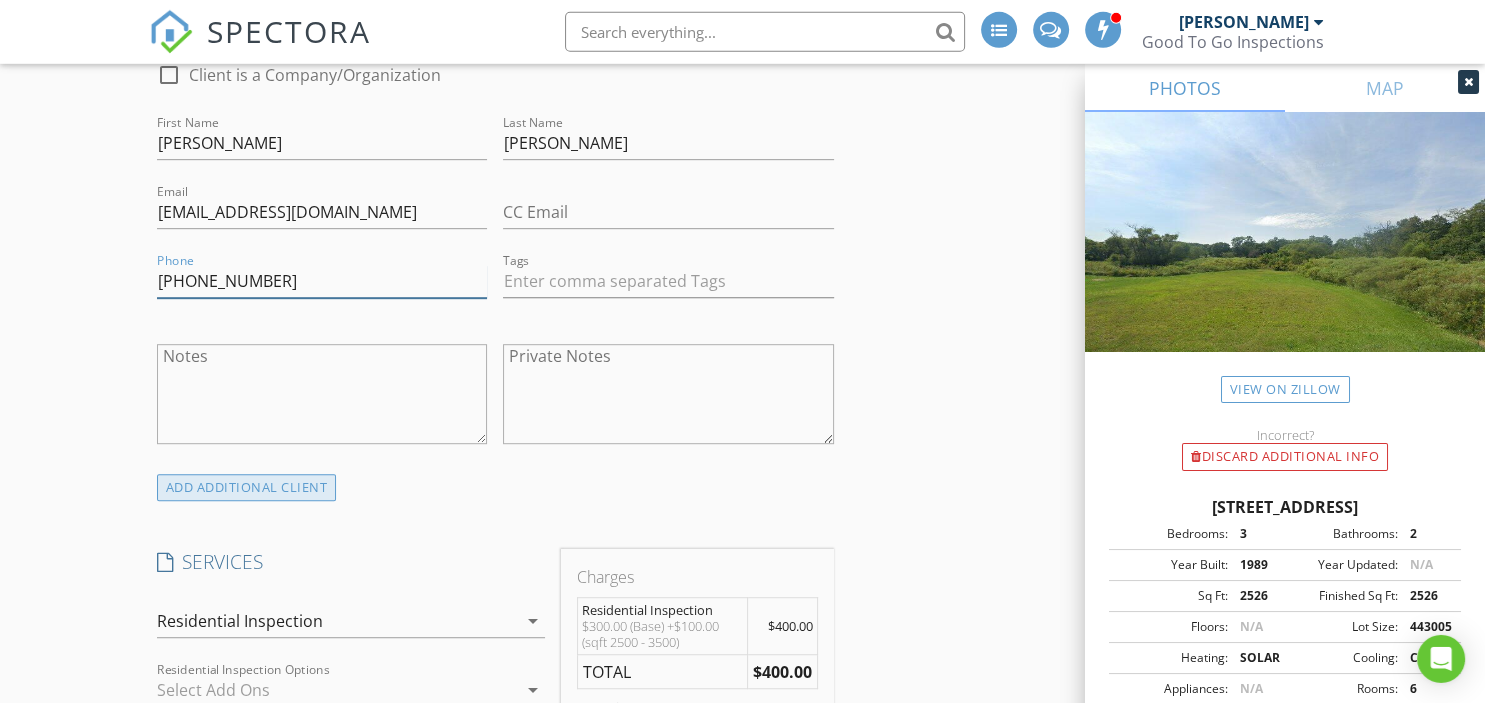 type on "317-446-6321" 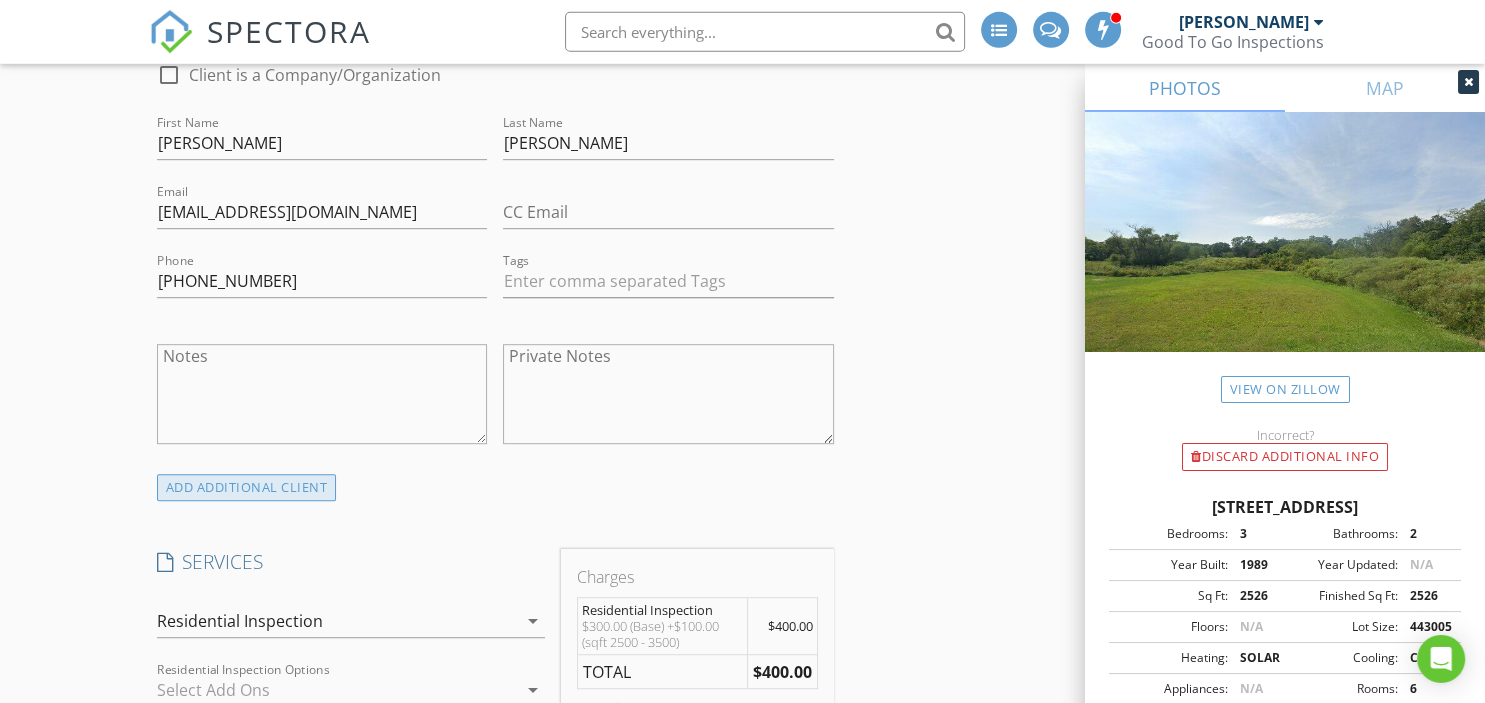 click on "ADD ADDITIONAL client" at bounding box center [247, 487] 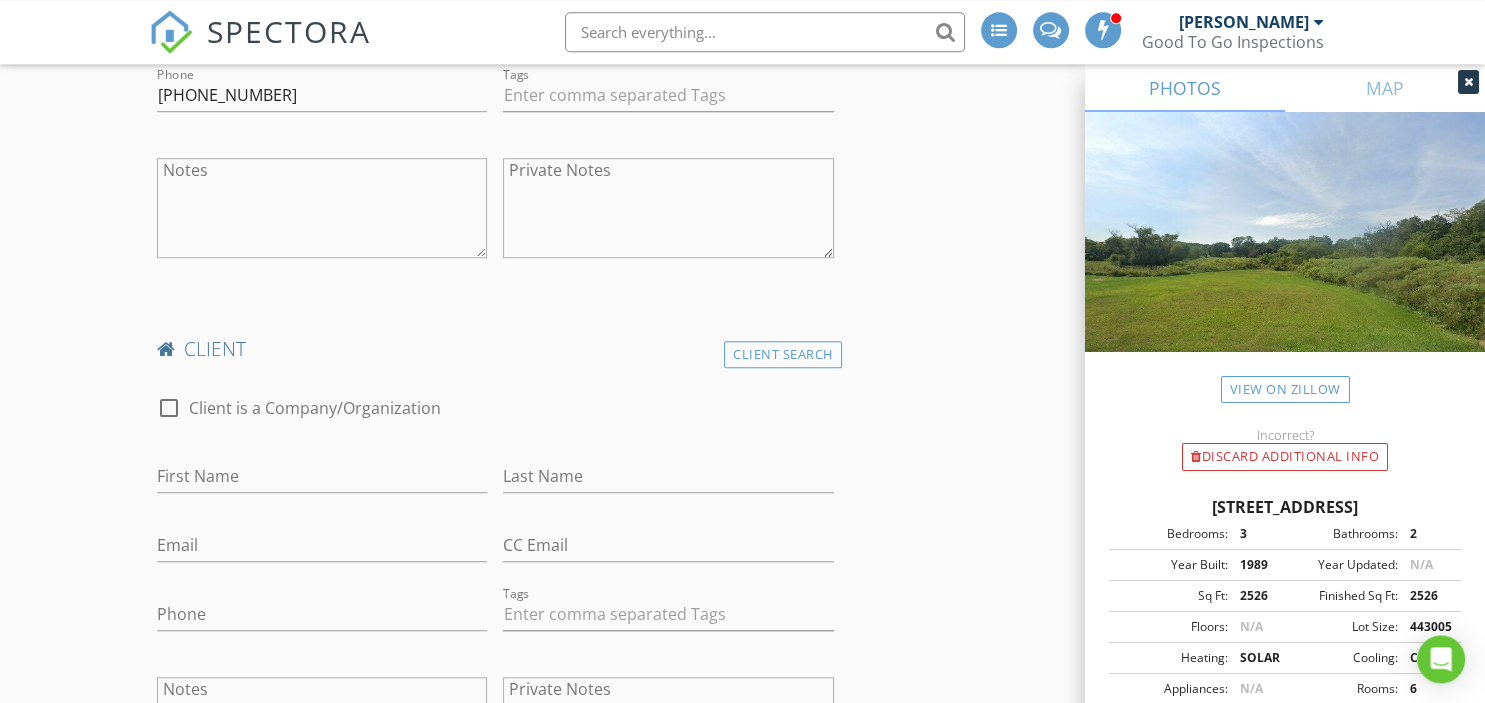 scroll, scrollTop: 1256, scrollLeft: 0, axis: vertical 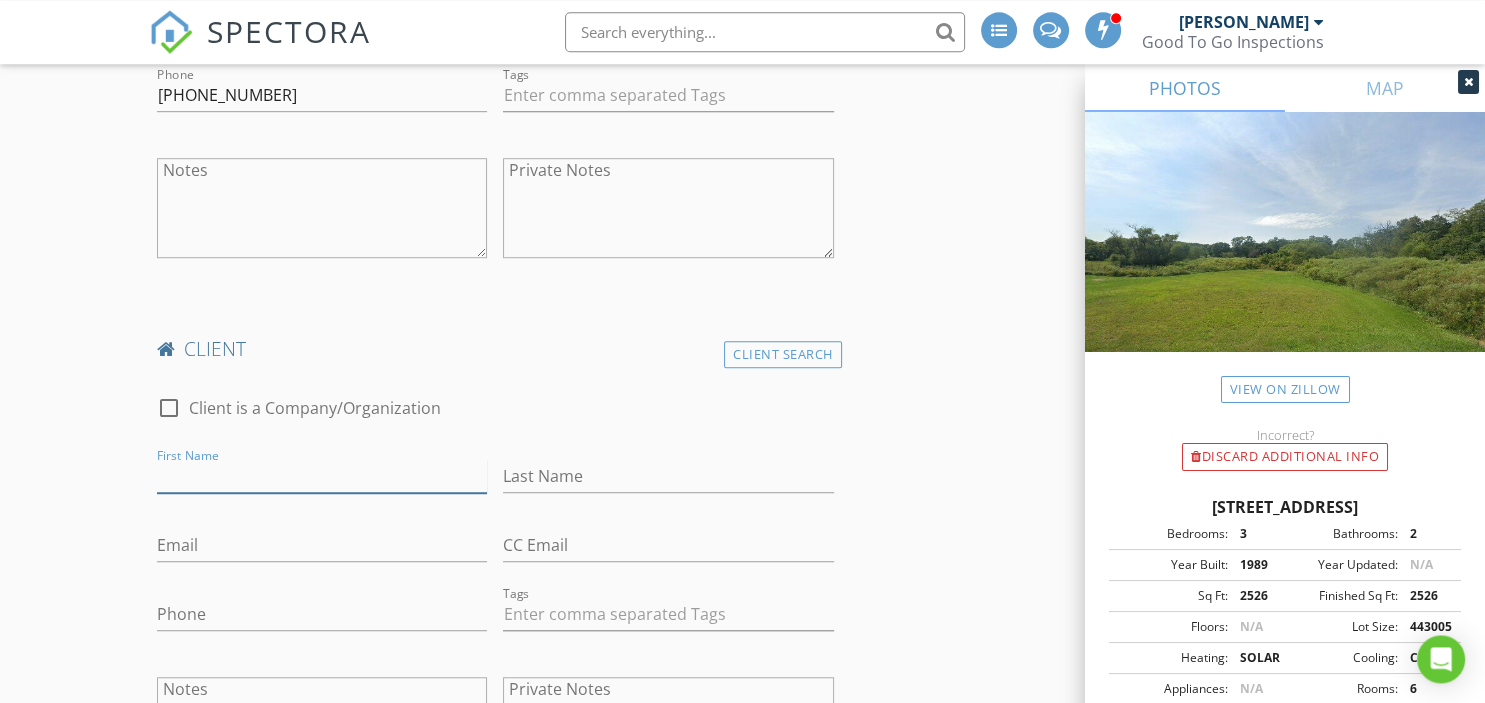 click on "First Name" at bounding box center [322, 476] 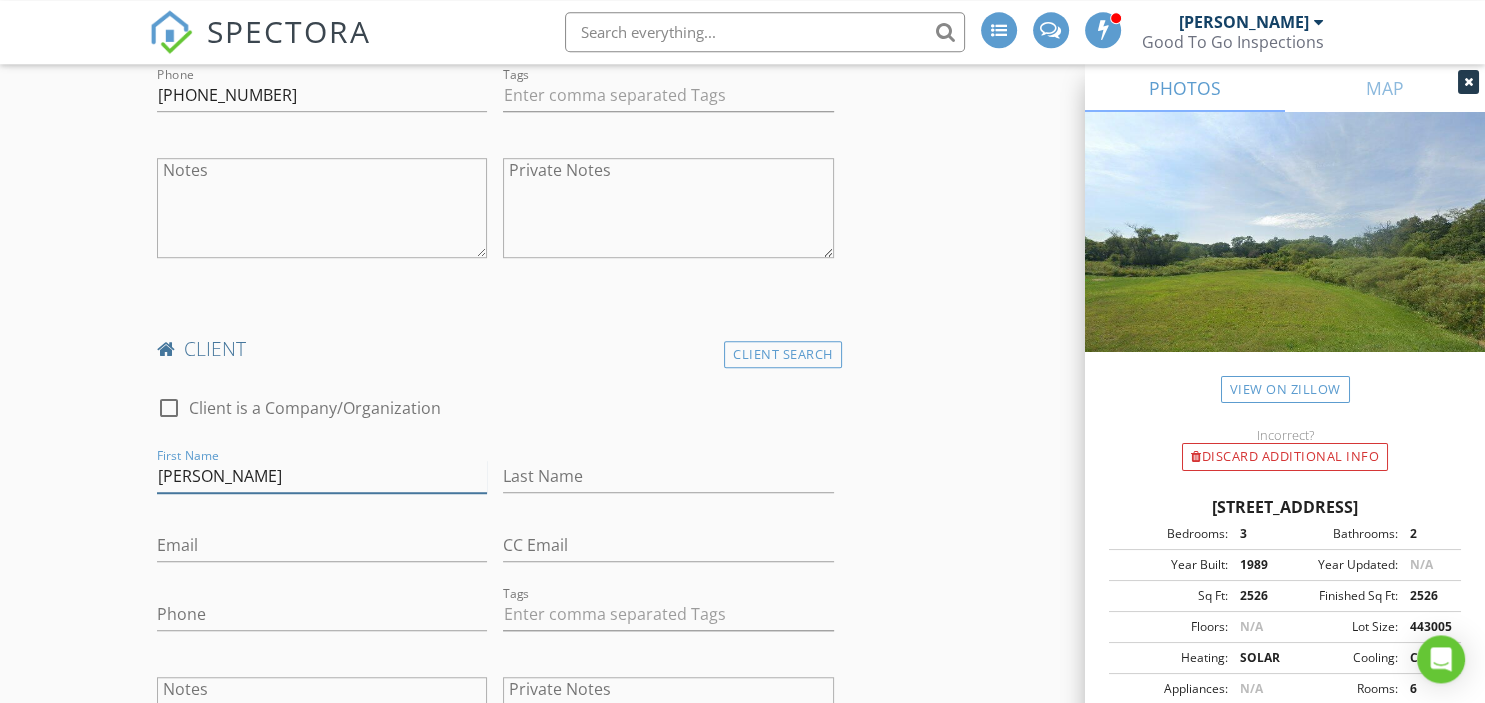 type on "Kendra" 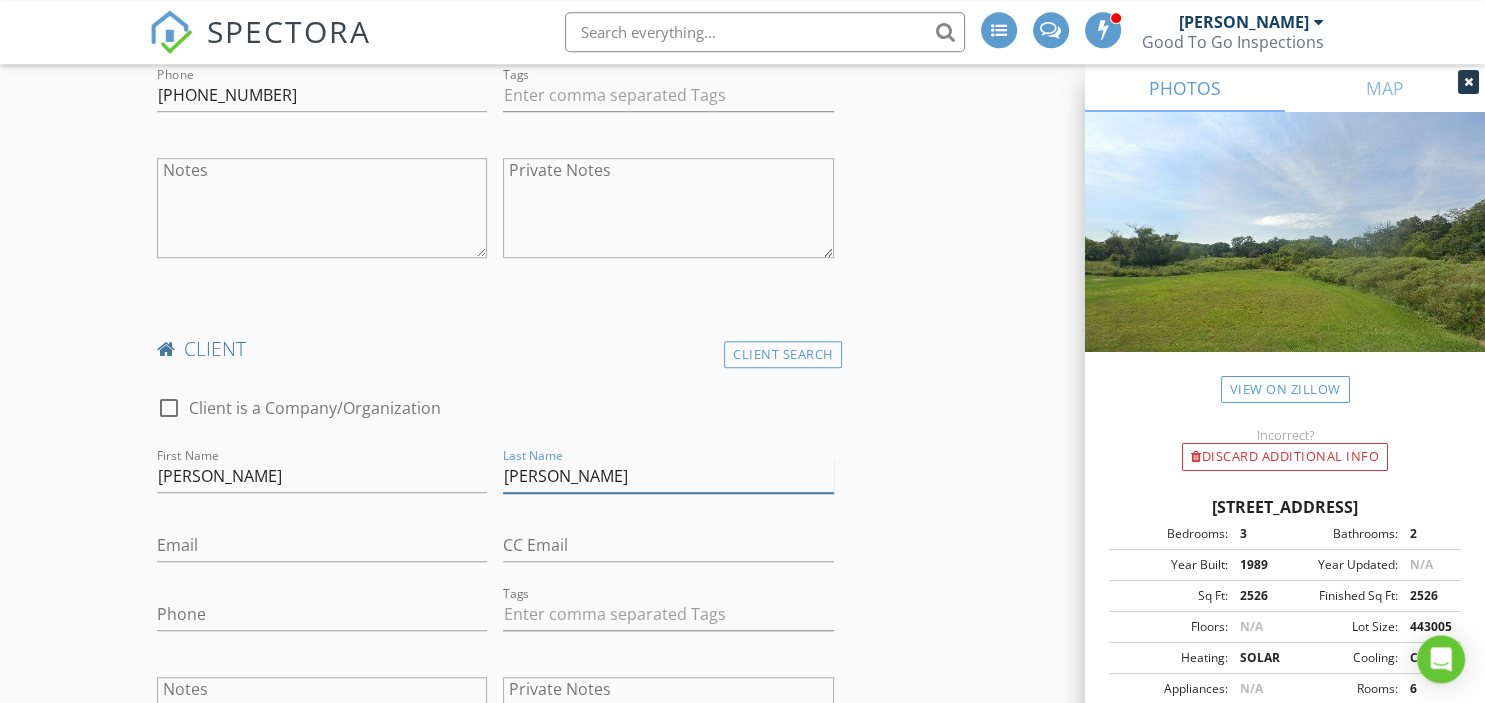 type on "Fink" 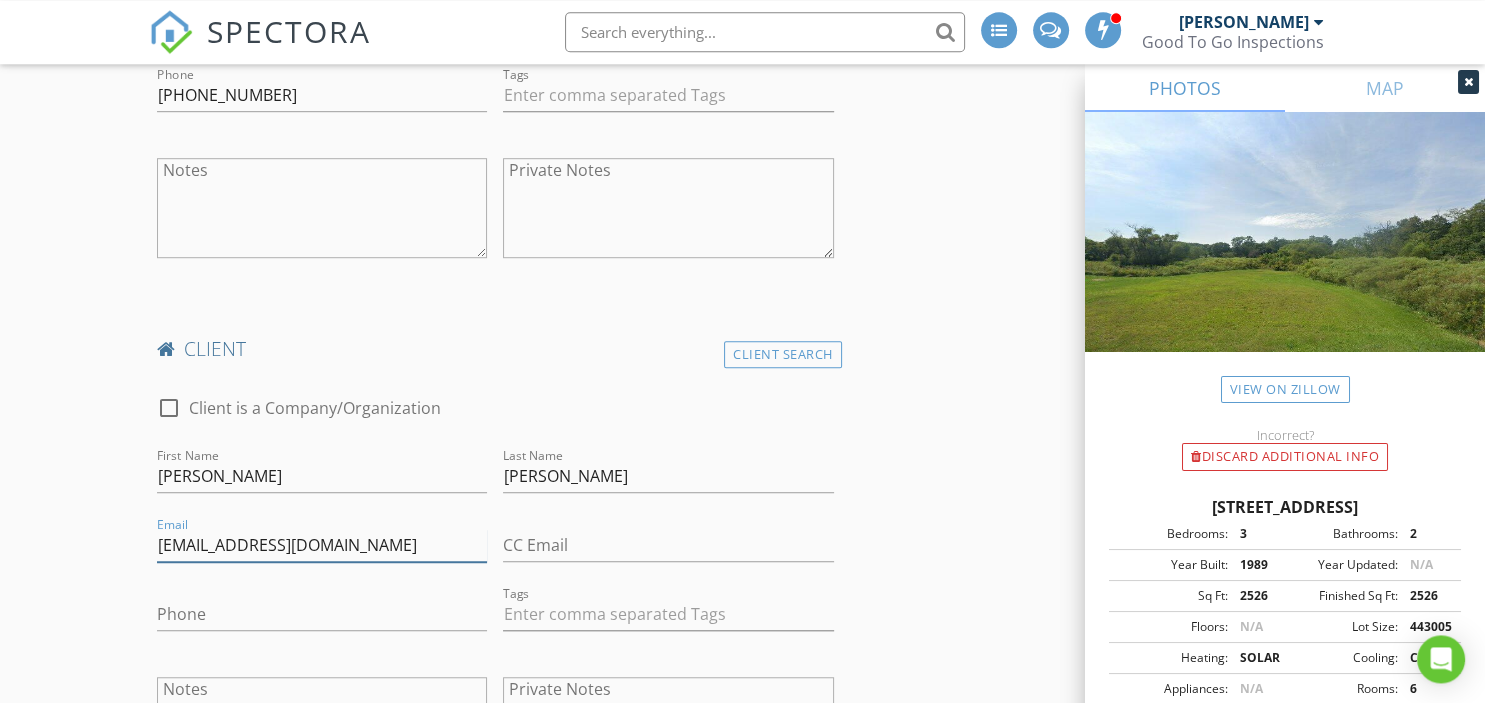 type on "K.fink95@yahoo.com" 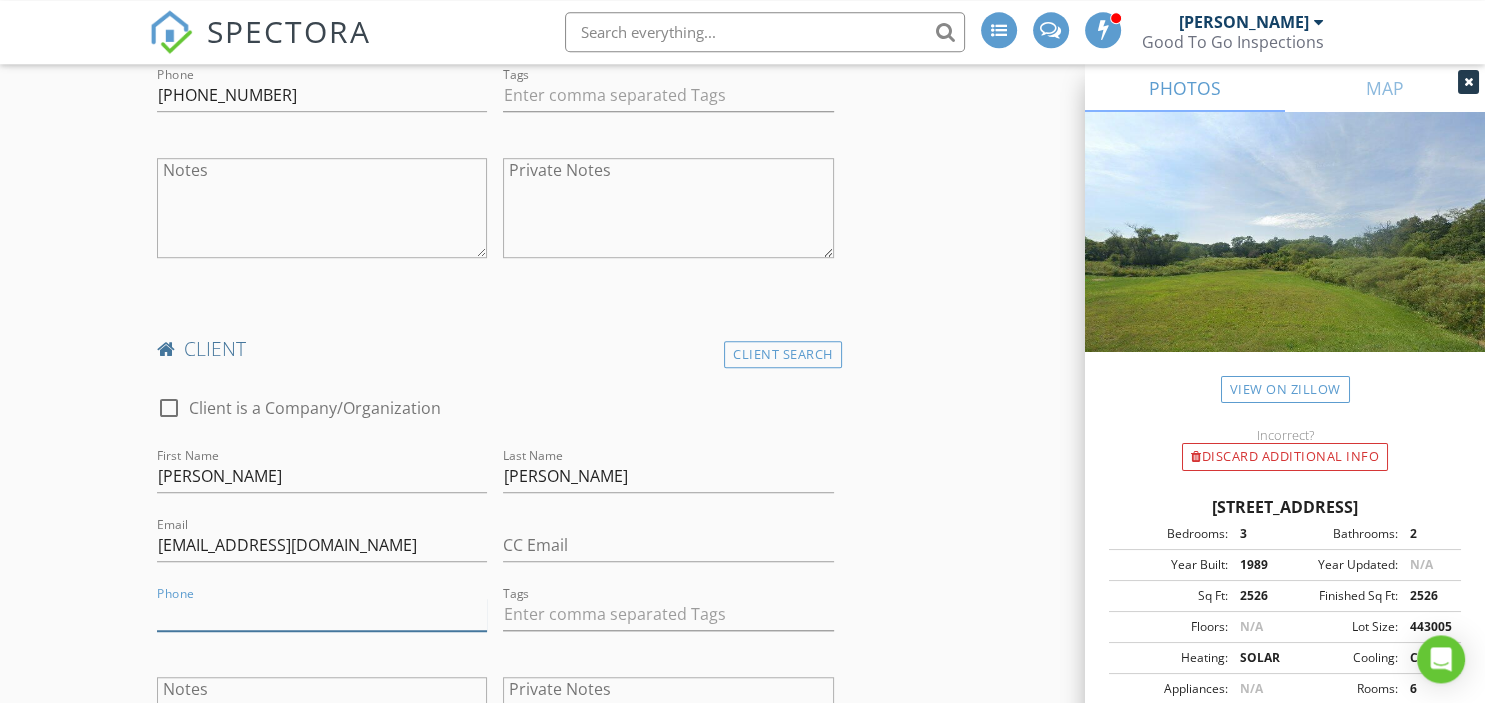 click on "Phone" at bounding box center (322, 614) 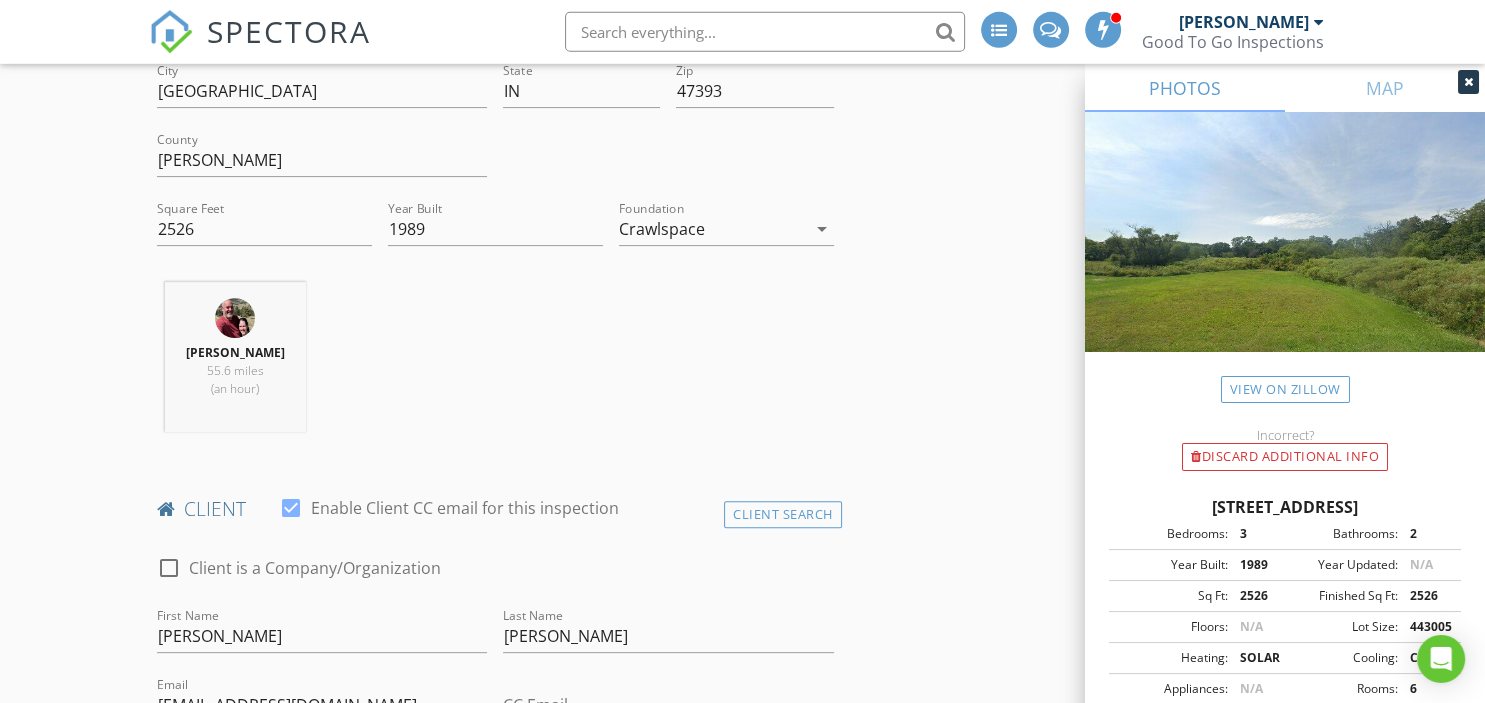 scroll, scrollTop: 0, scrollLeft: 0, axis: both 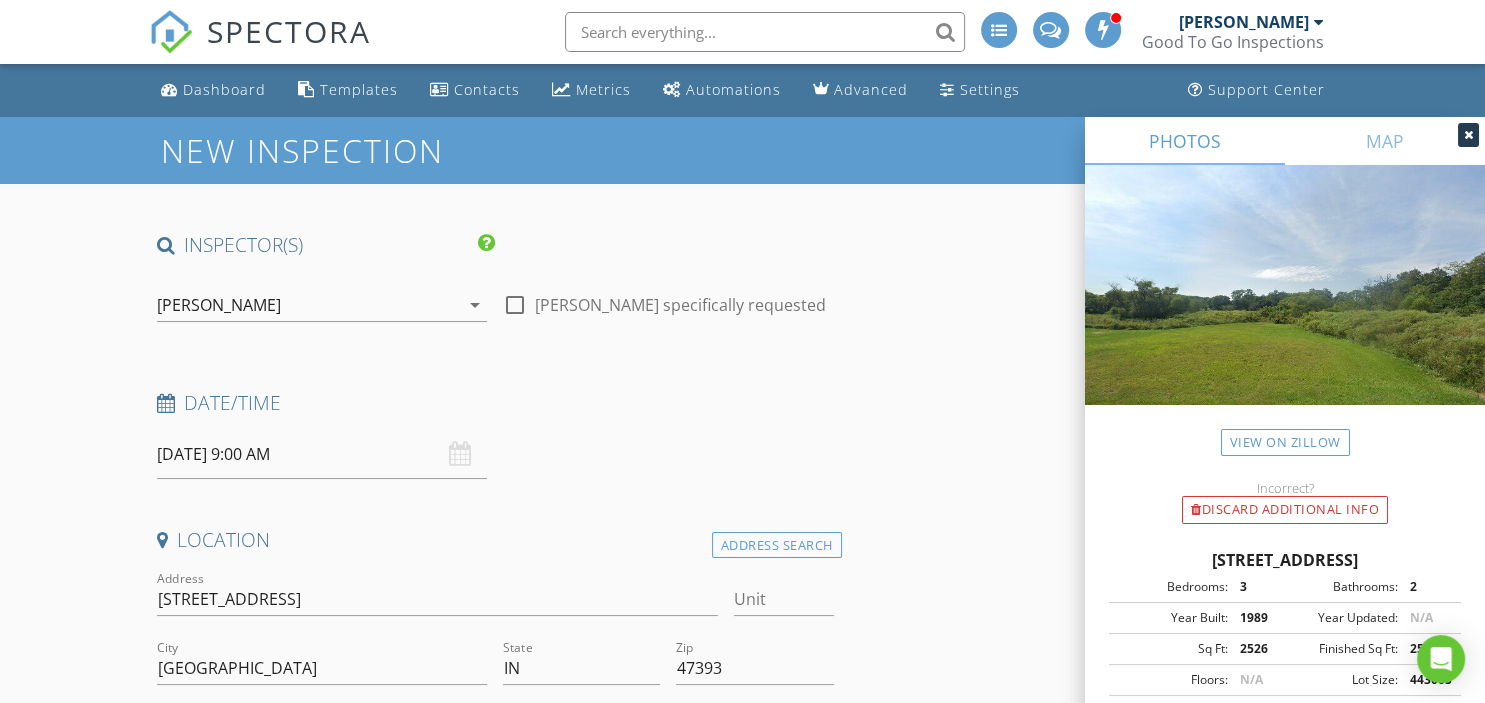type on "317-989-4397" 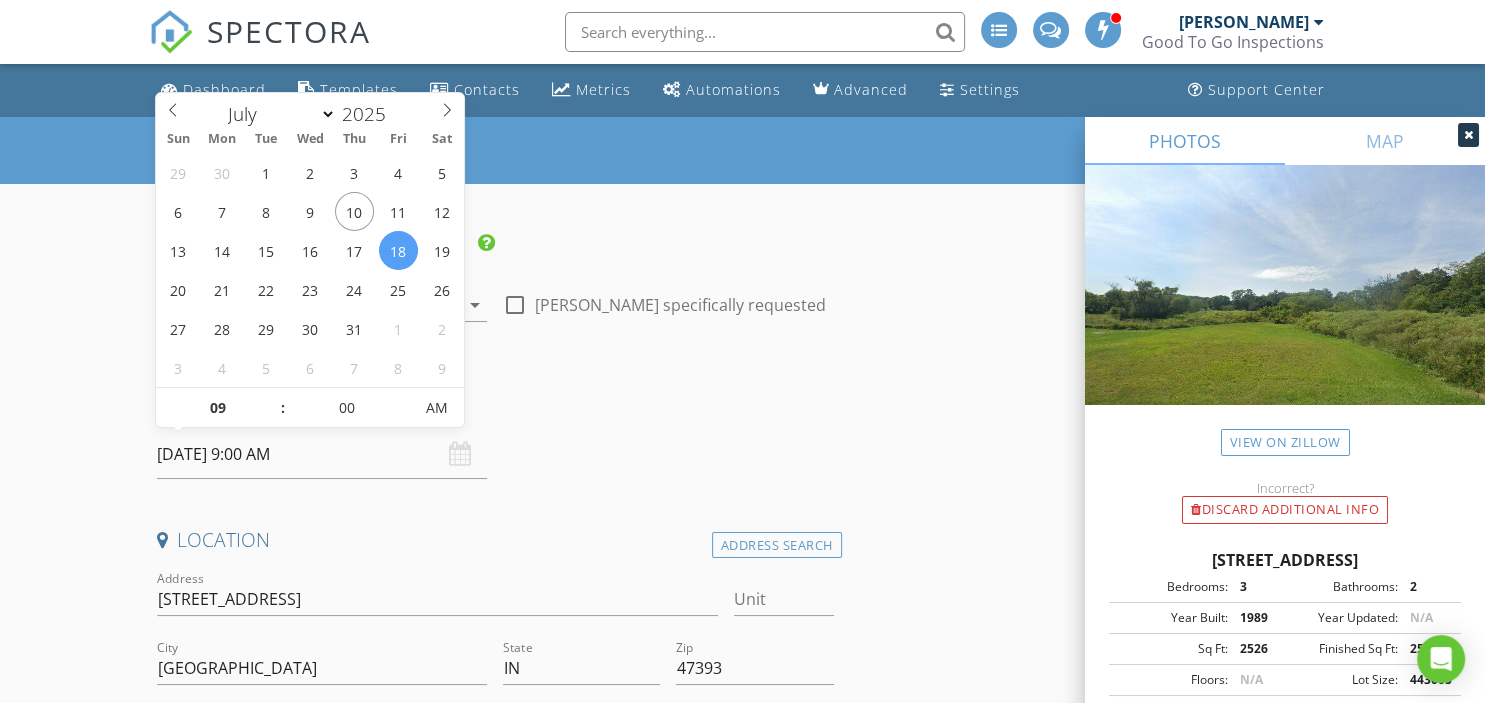 click on "07/18/2025 9:00 AM" at bounding box center (322, 454) 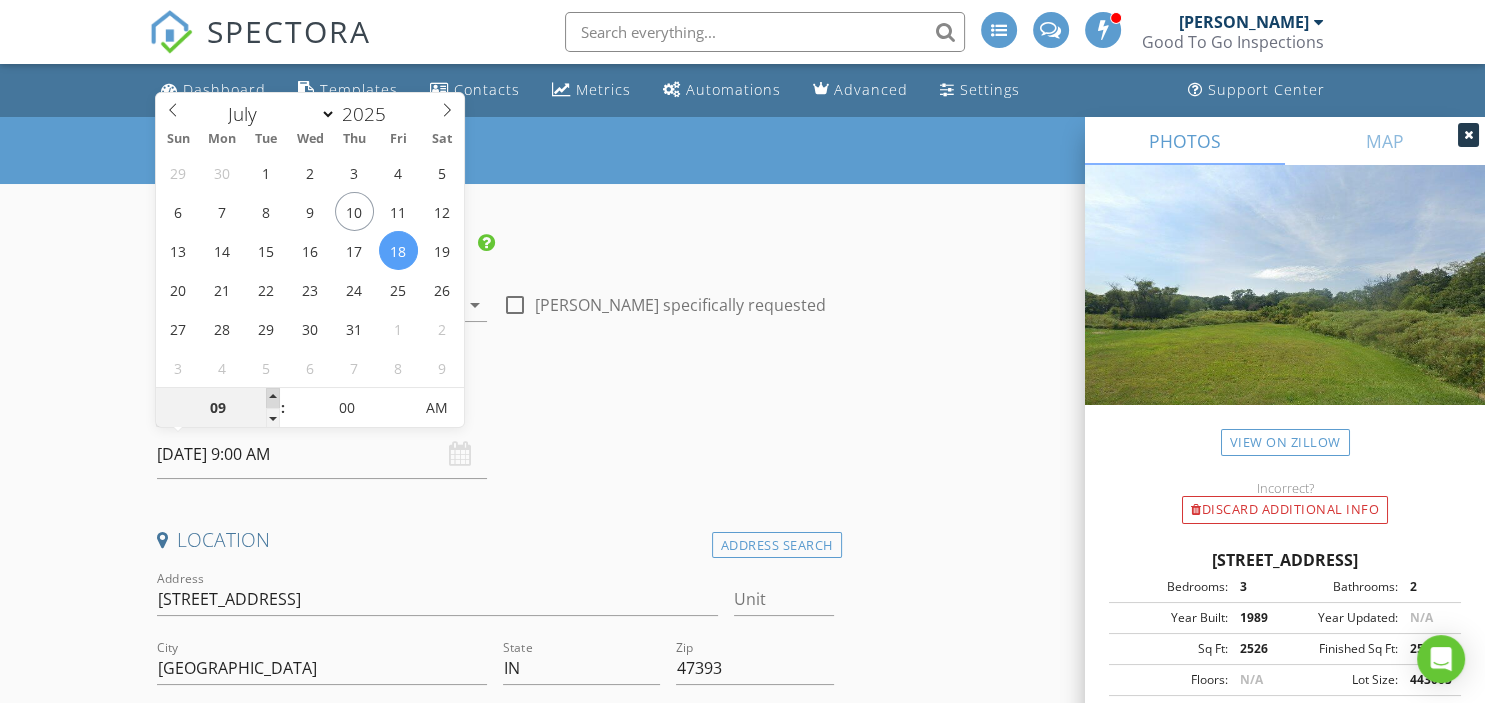 type on "10" 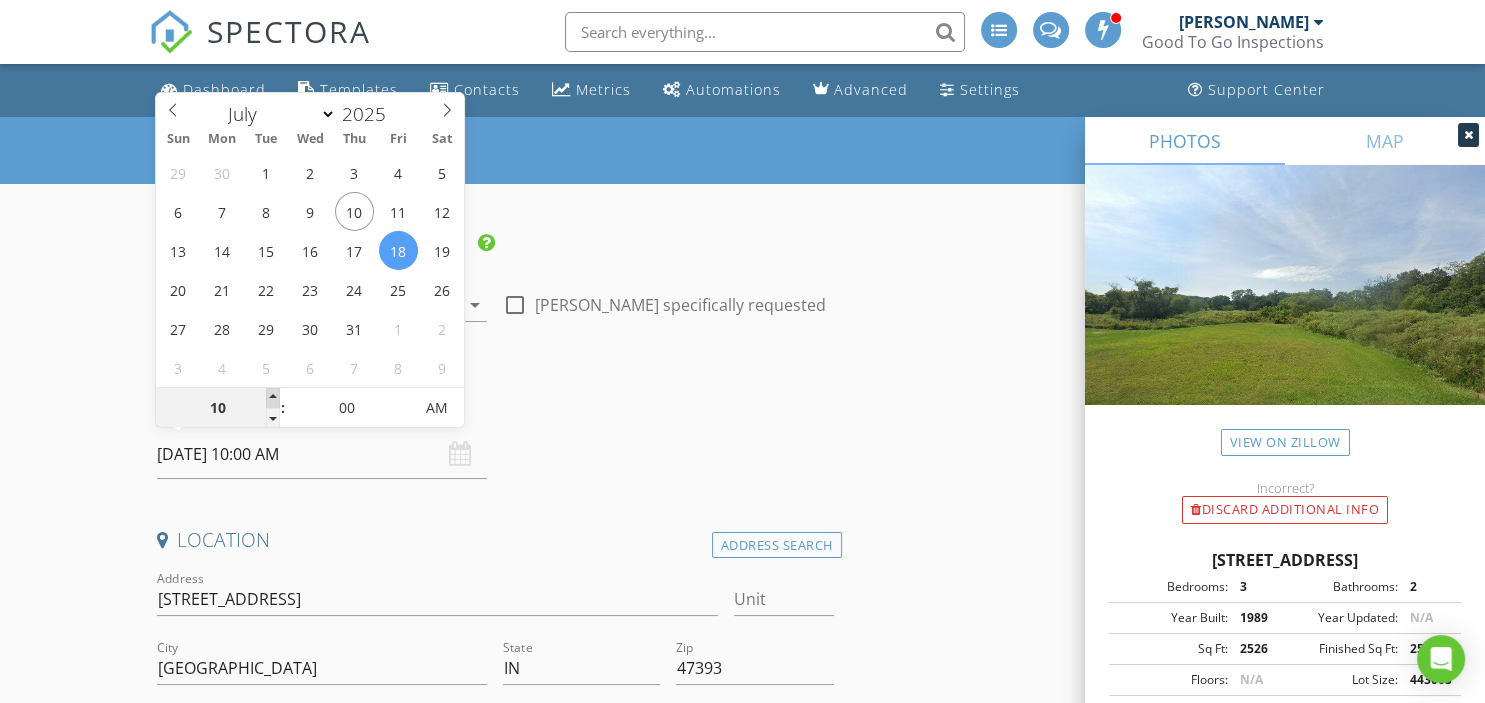click at bounding box center [273, 398] 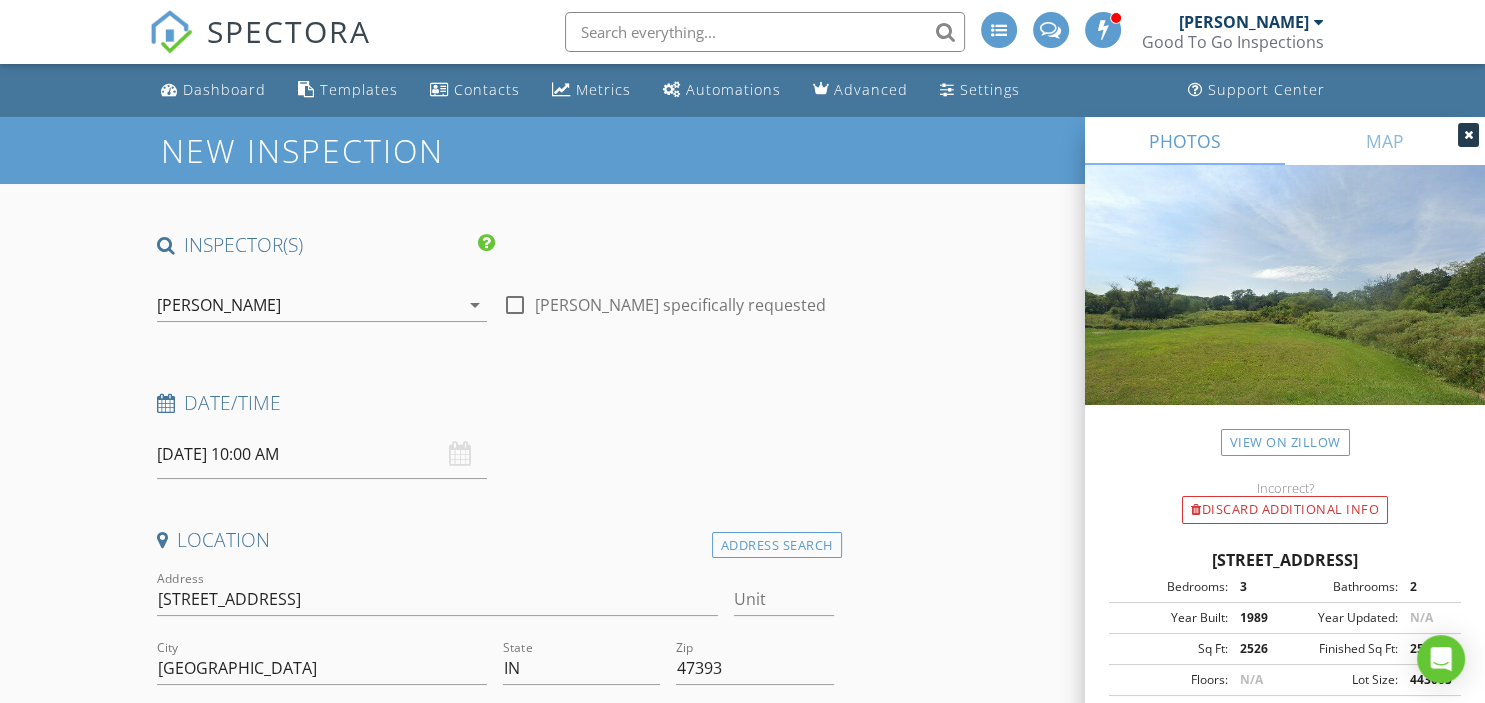 click on "INSPECTOR(S)
check_box   Ray Link   PRIMARY   Ray Link arrow_drop_down   check_box_outline_blank Ray Link specifically requested
Date/Time
07/18/2025 10:00 AM
Location
Address Search       Address 9044 Round Barn Rd   Unit   City Williamsburg   State IN   Zip 47393   County Wayne     Square Feet 2526   Year Built 1989   Foundation Crawlspace arrow_drop_down     Ray Link     55.6 miles     (an hour)
client
check_box Enable Client CC email for this inspection   Client Search     check_box_outline_blank Client is a Company/Organization     First Name Zachary   Last Name Fink   Email Zfink86@gmail.com   CC Email   Phone 317-446-6321         Tags         Notes   Private Notes
client
Client Search     check_box_outline_blank Client is a Company/Organization     First Name Kendra   Last Name Fink   Email K.fink95@yahoo.com" at bounding box center [743, 2256] 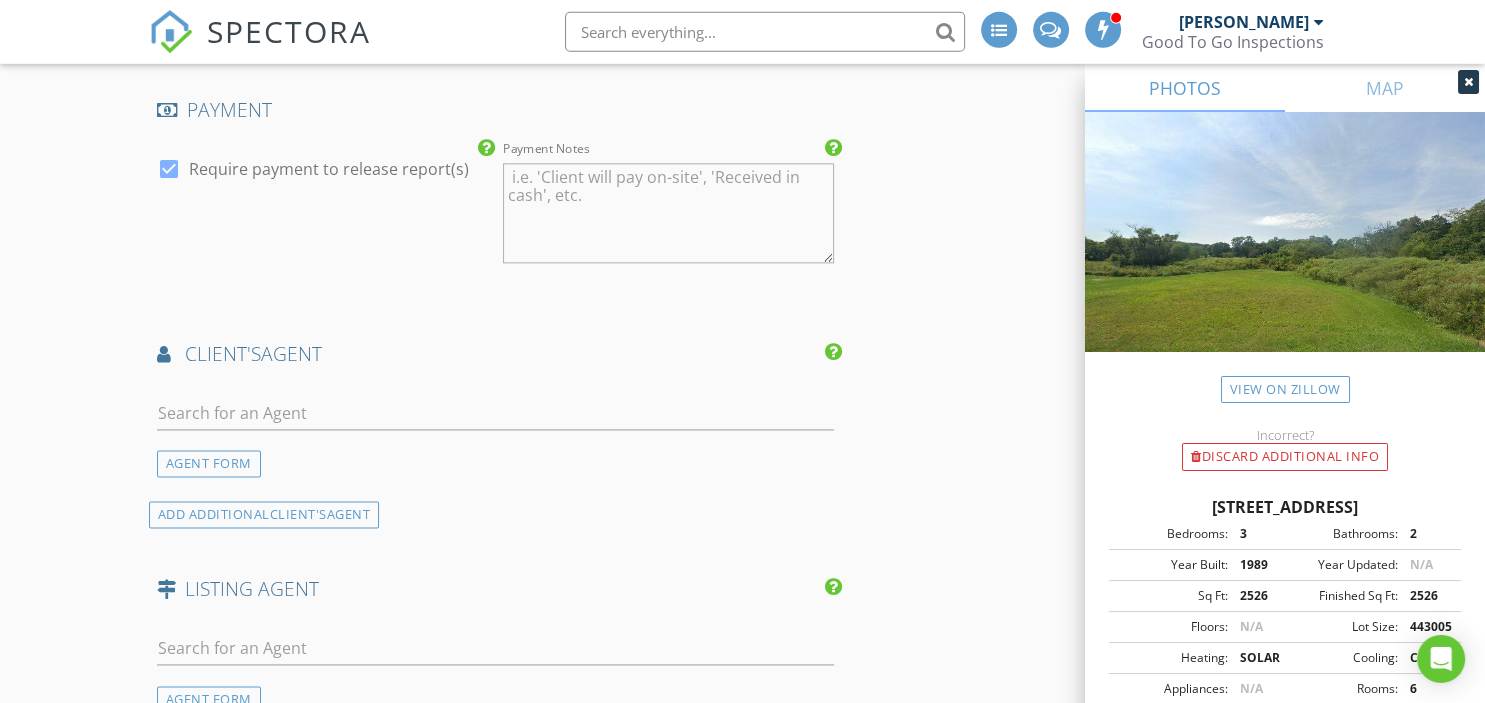 scroll, scrollTop: 2620, scrollLeft: 0, axis: vertical 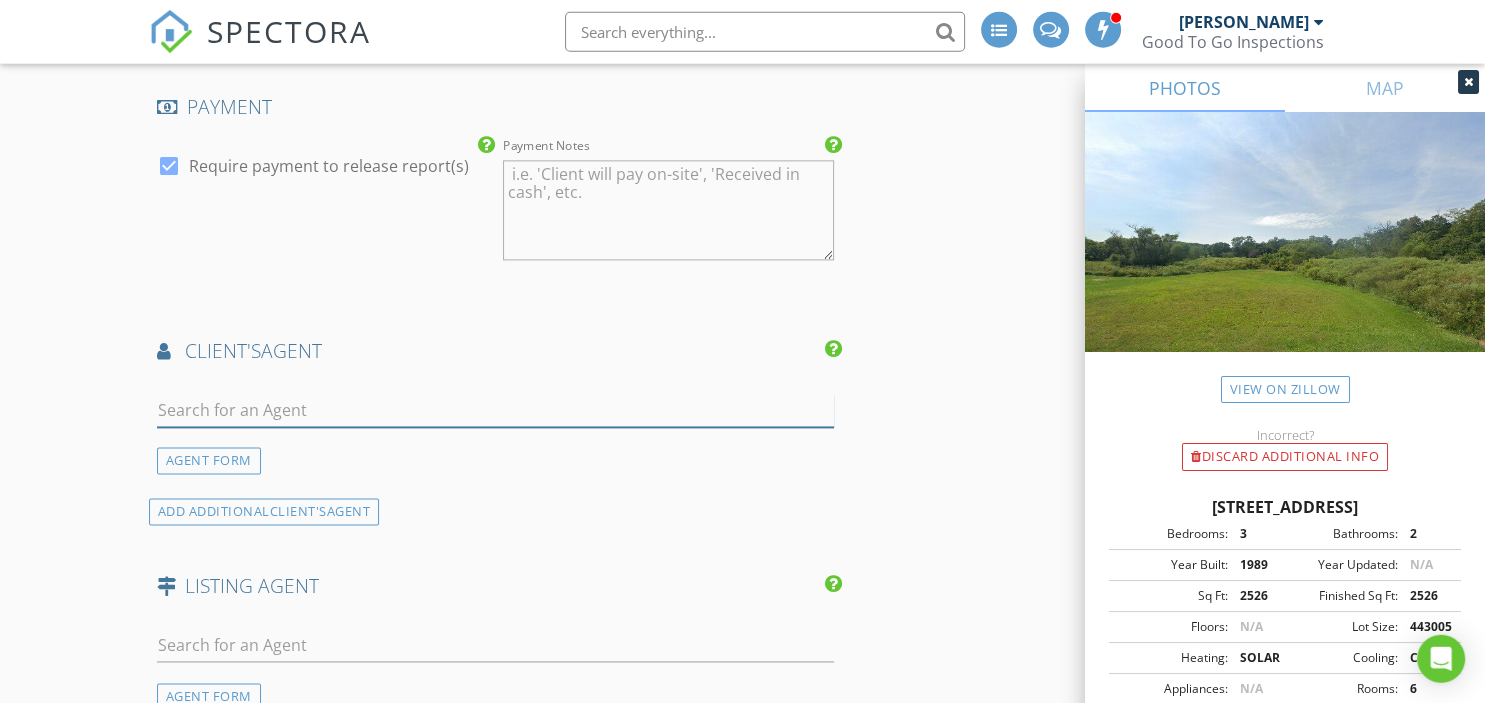 click at bounding box center (495, 411) 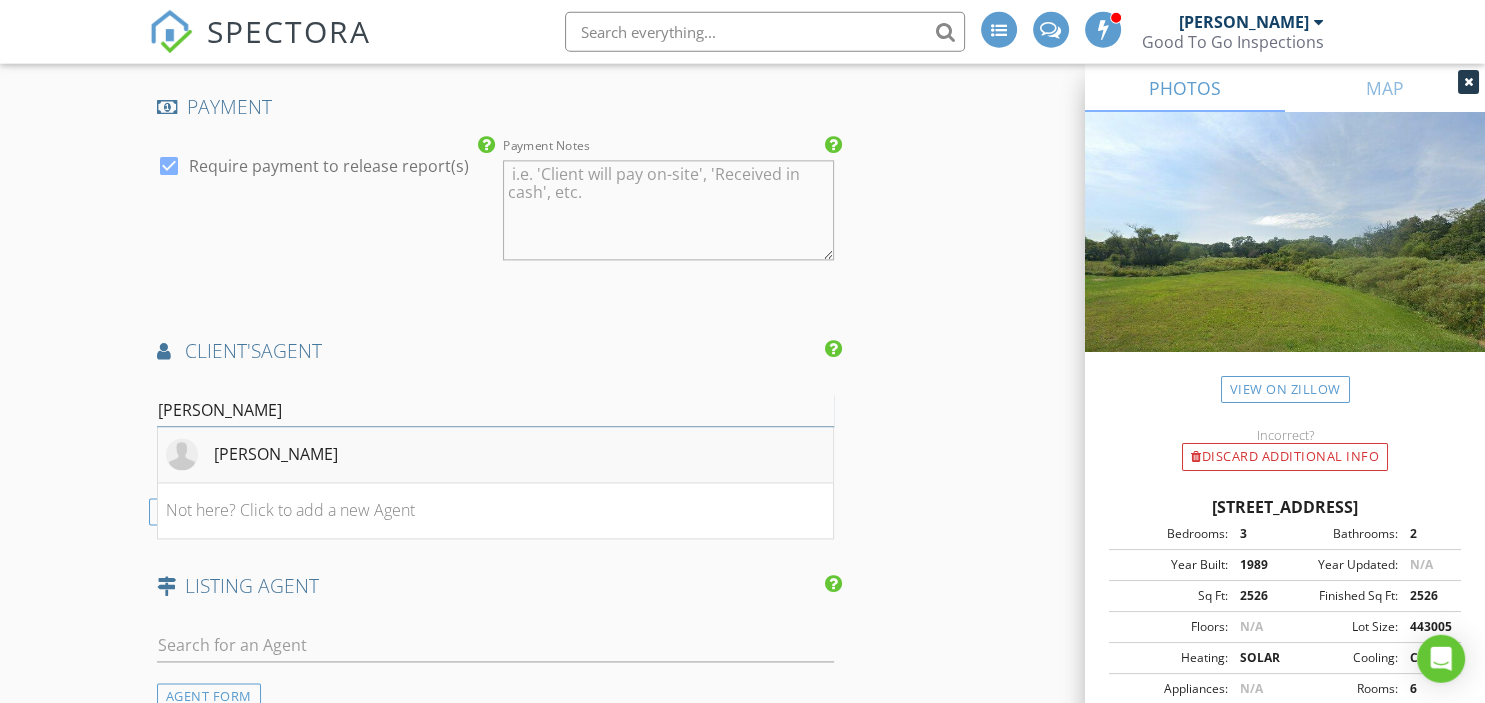 type on "sandy" 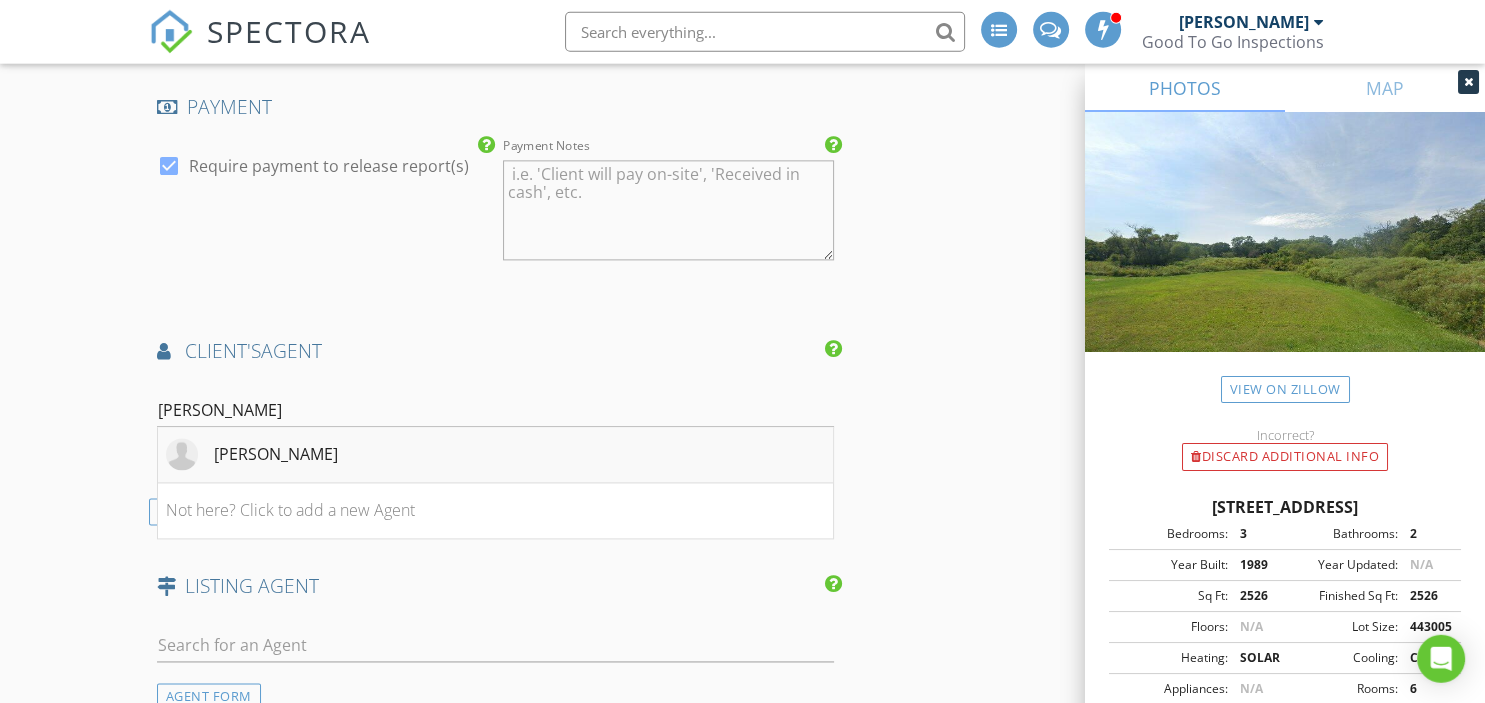 click at bounding box center (182, 455) 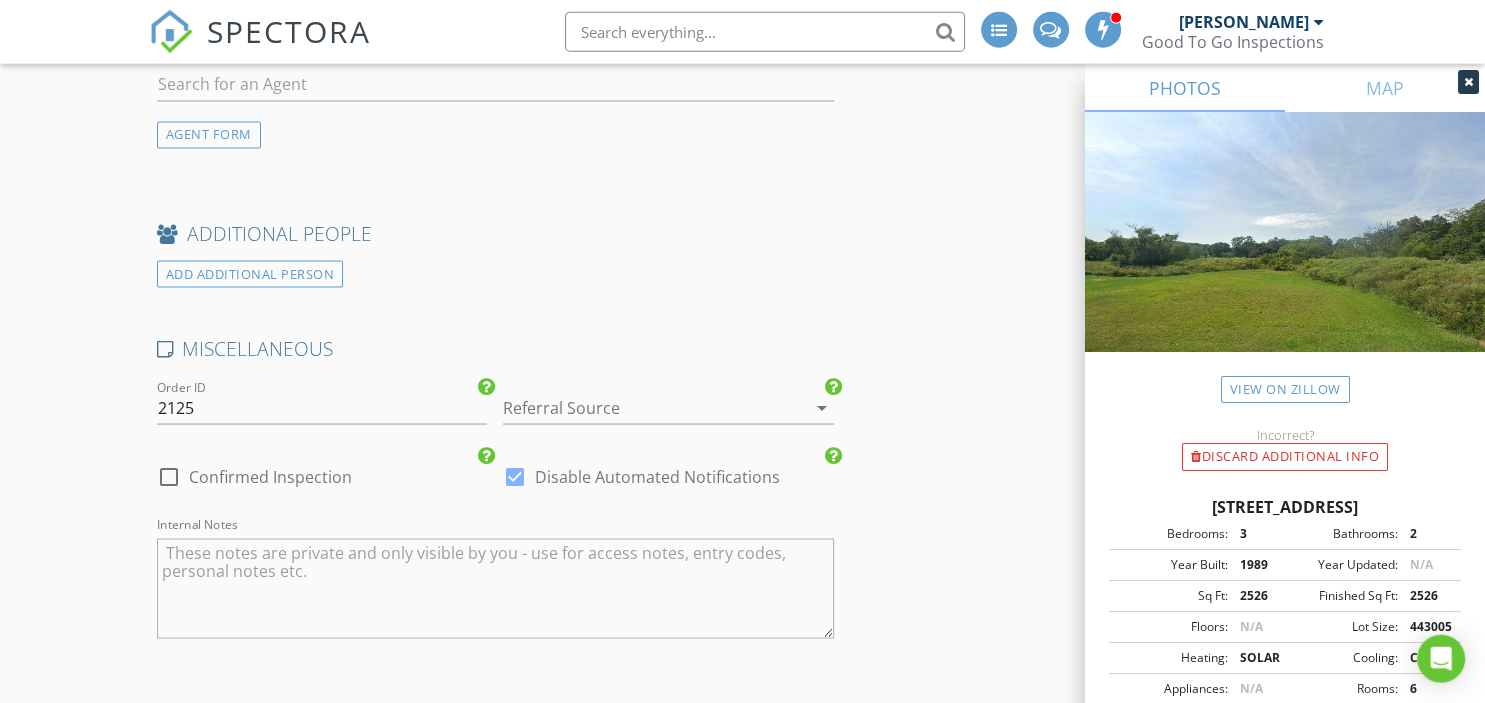 scroll, scrollTop: 3563, scrollLeft: 0, axis: vertical 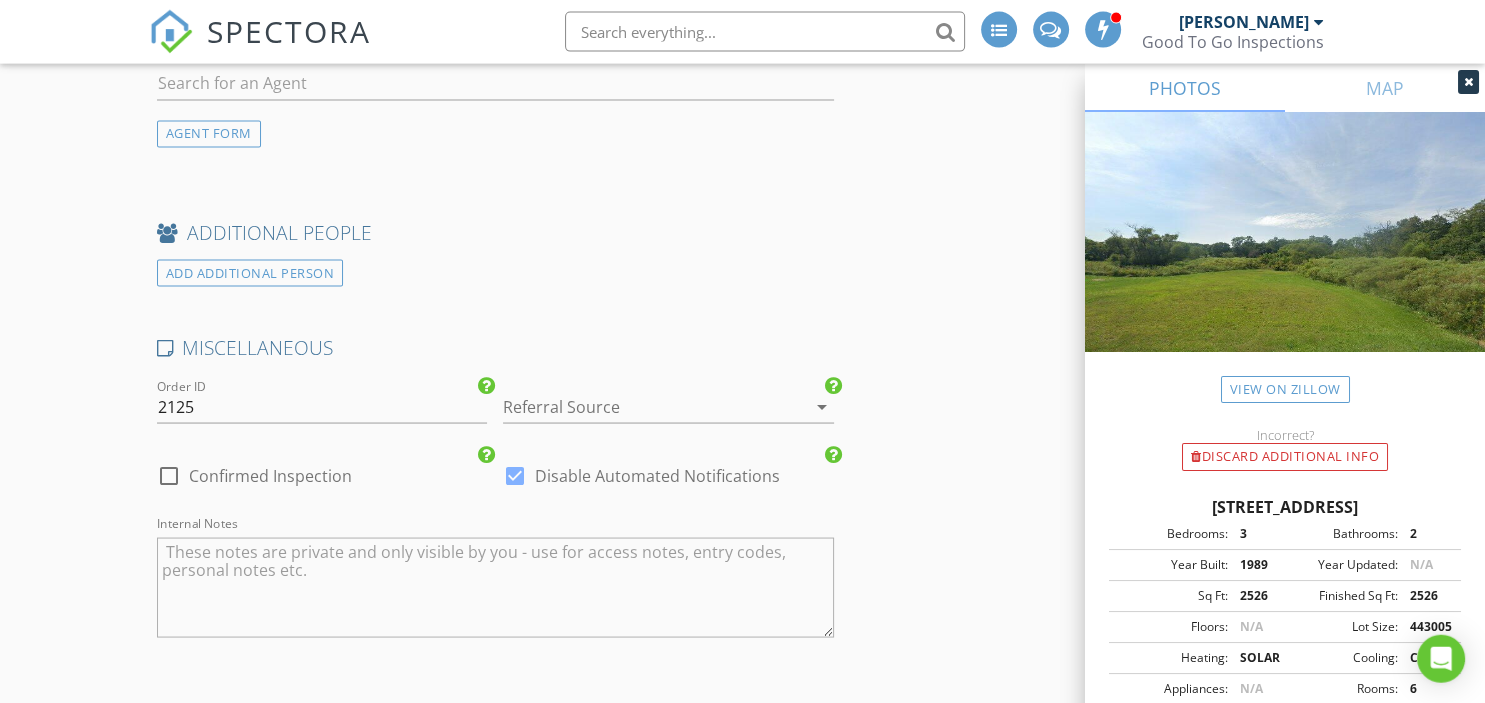 click at bounding box center (515, 476) 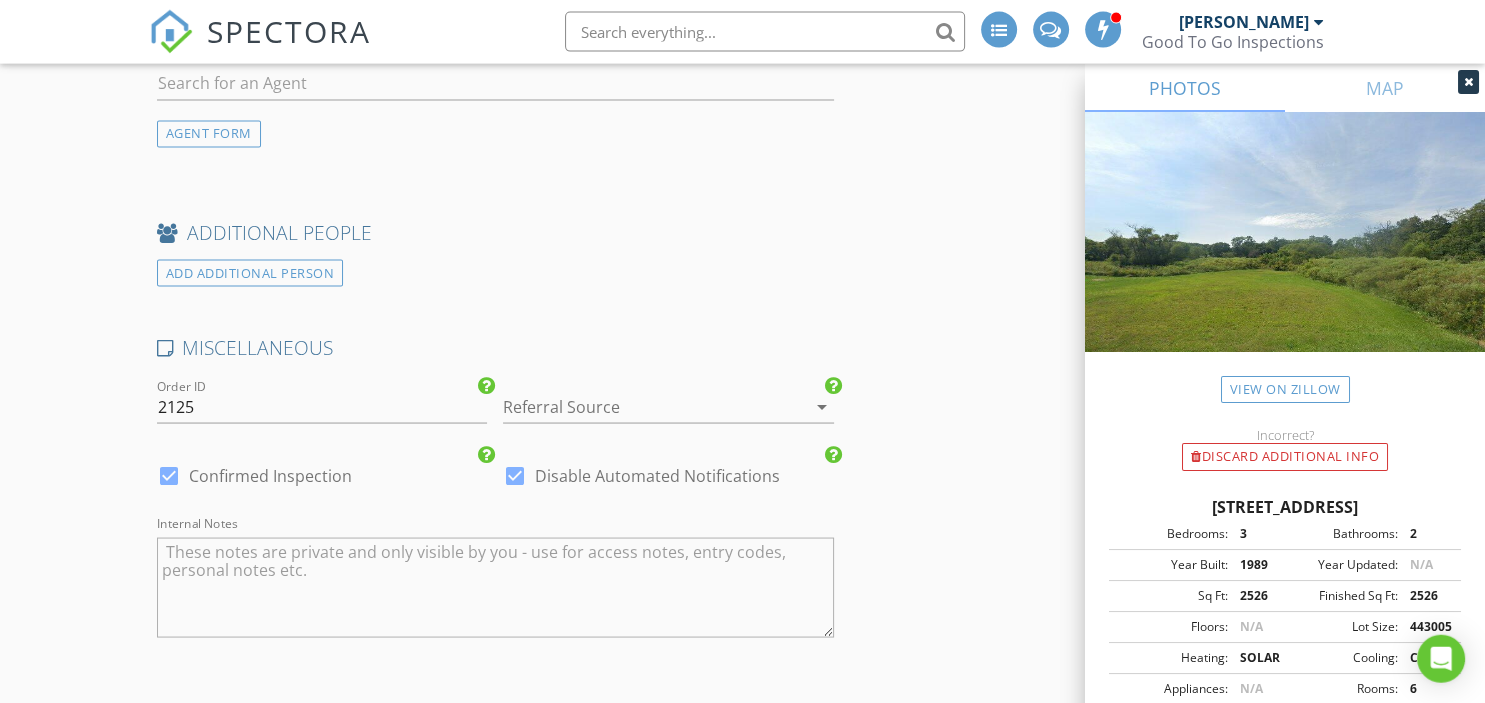 click on "check_box Disable Automated Notifications" at bounding box center (641, 488) 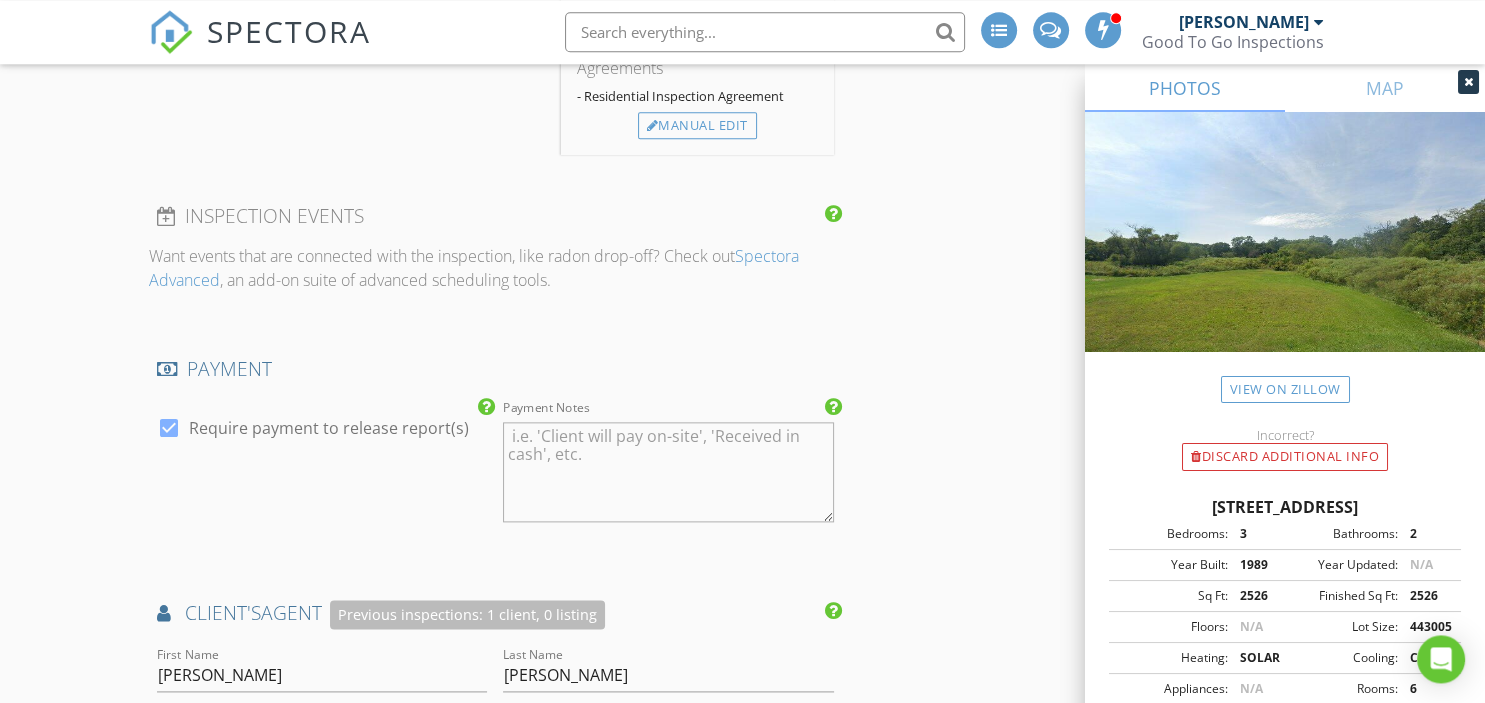 scroll, scrollTop: 2358, scrollLeft: 0, axis: vertical 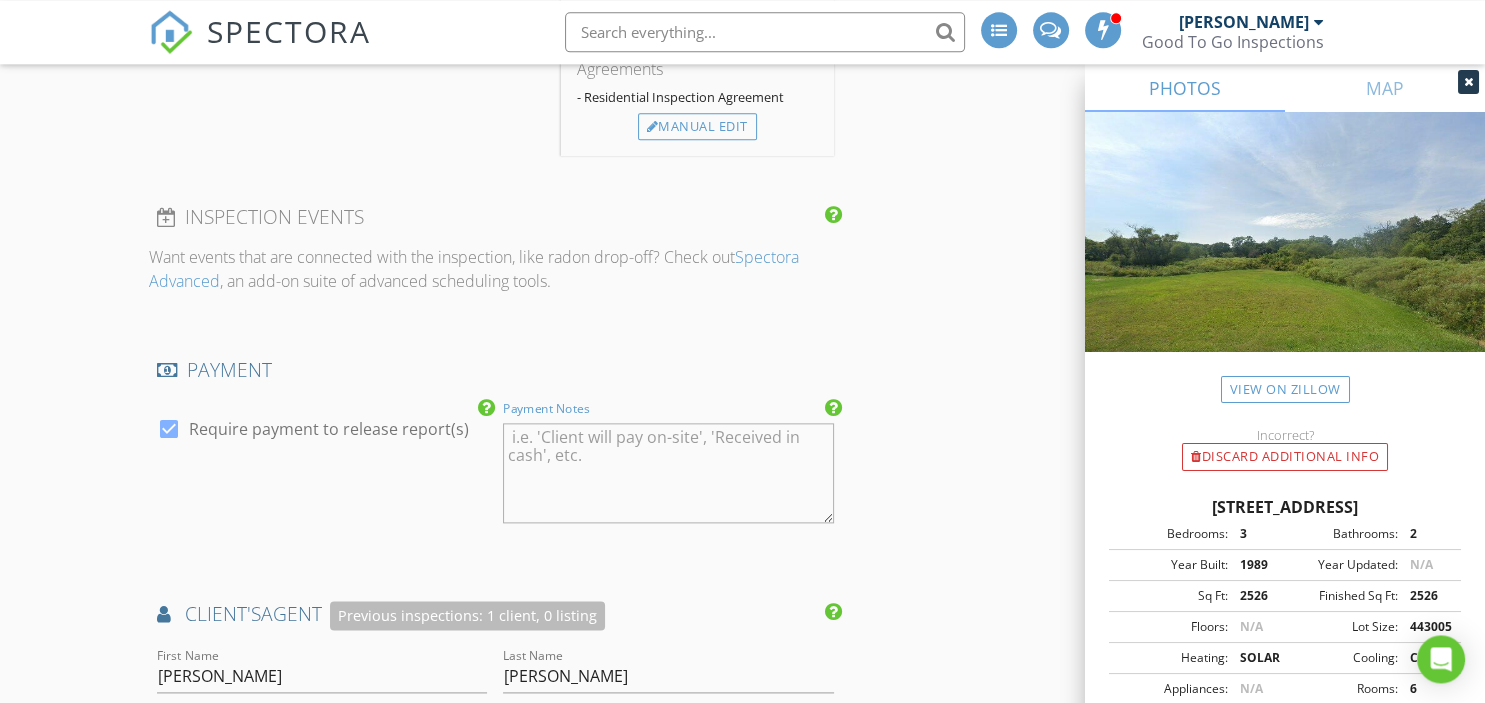 click on "Payment Notes" at bounding box center (668, 473) 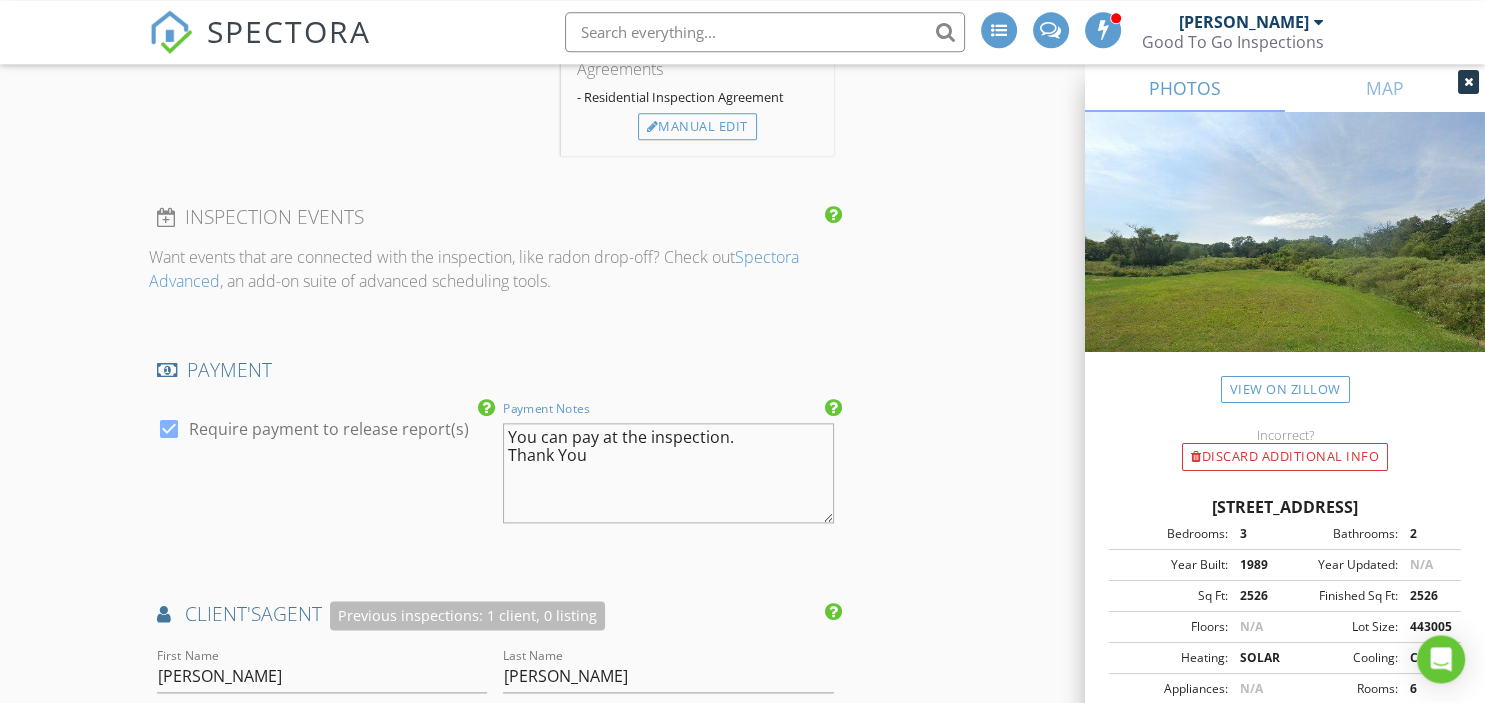 type on "You can pay at the inspection.
Thank You" 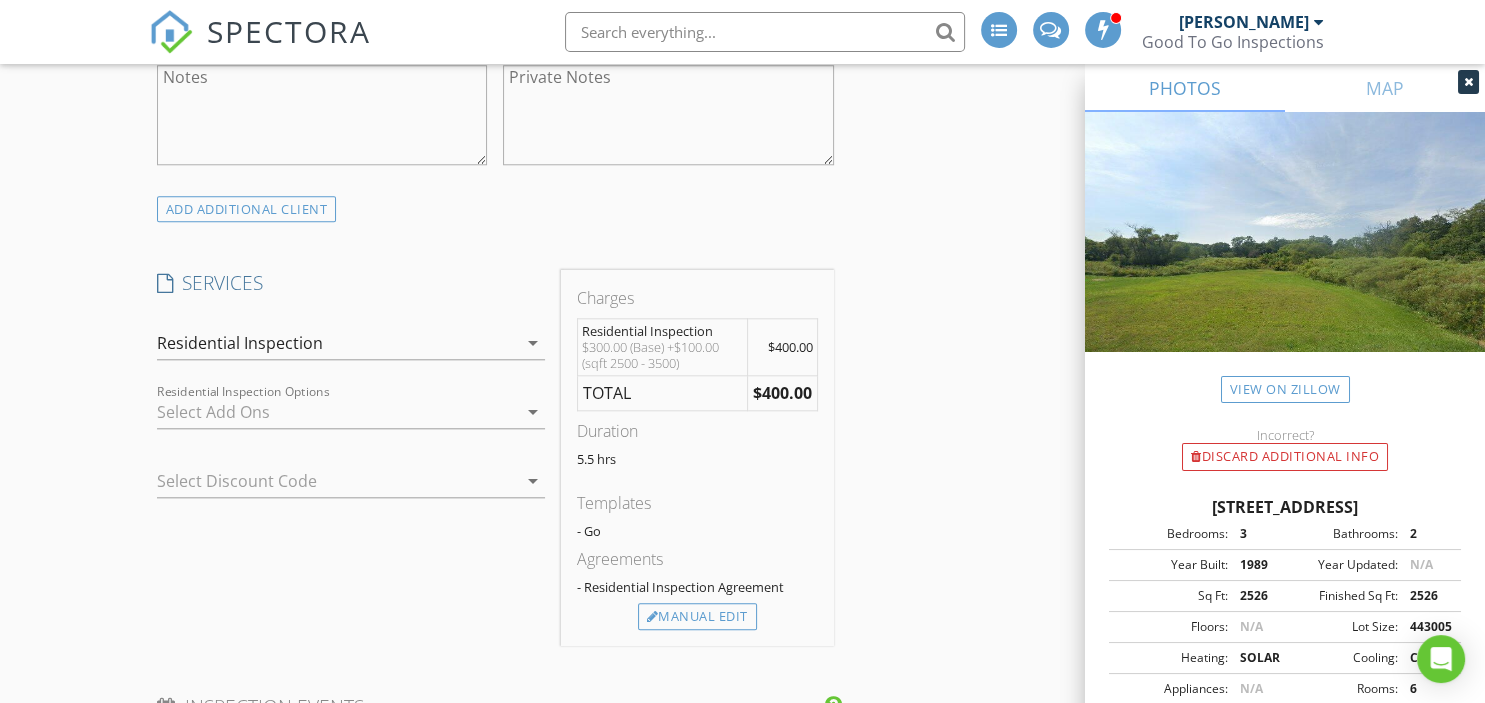 scroll, scrollTop: 1873, scrollLeft: 0, axis: vertical 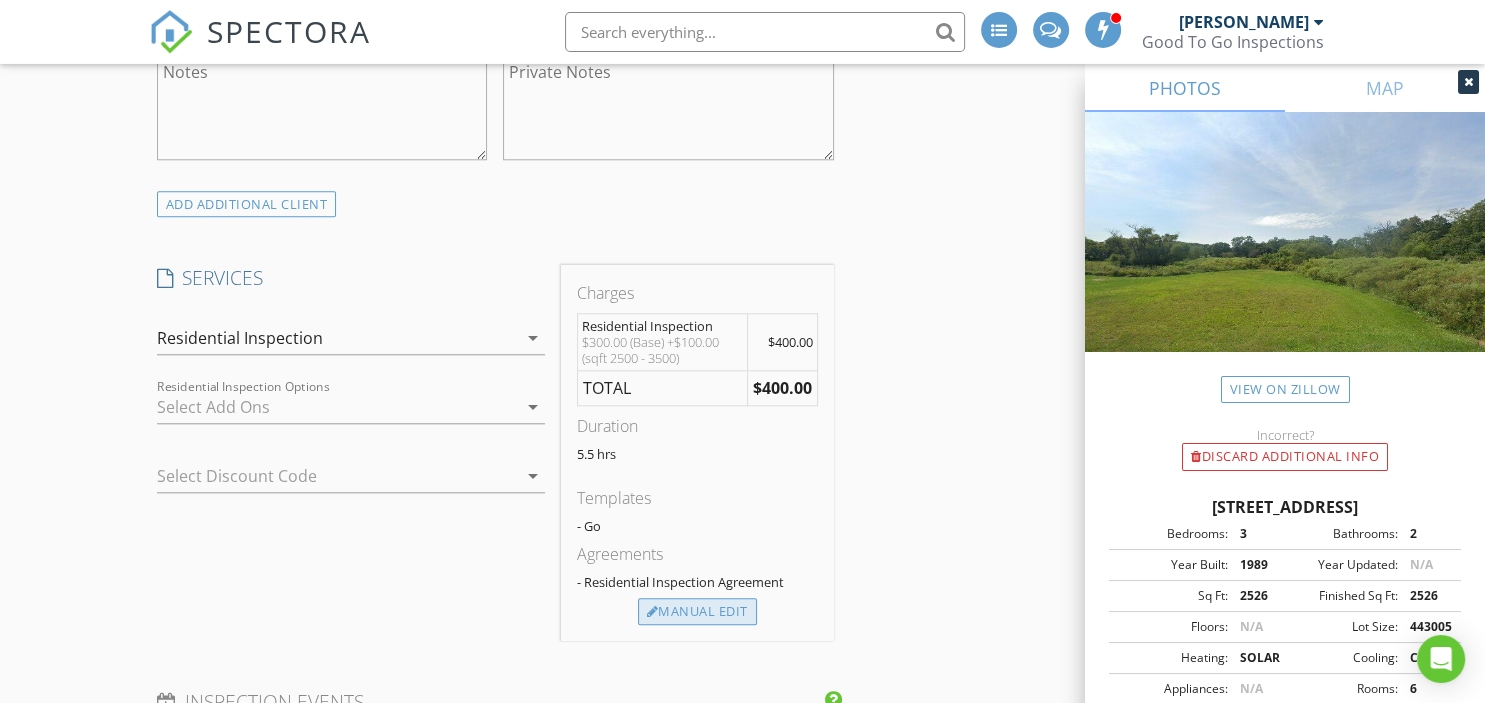 click on "Manual Edit" at bounding box center [697, 612] 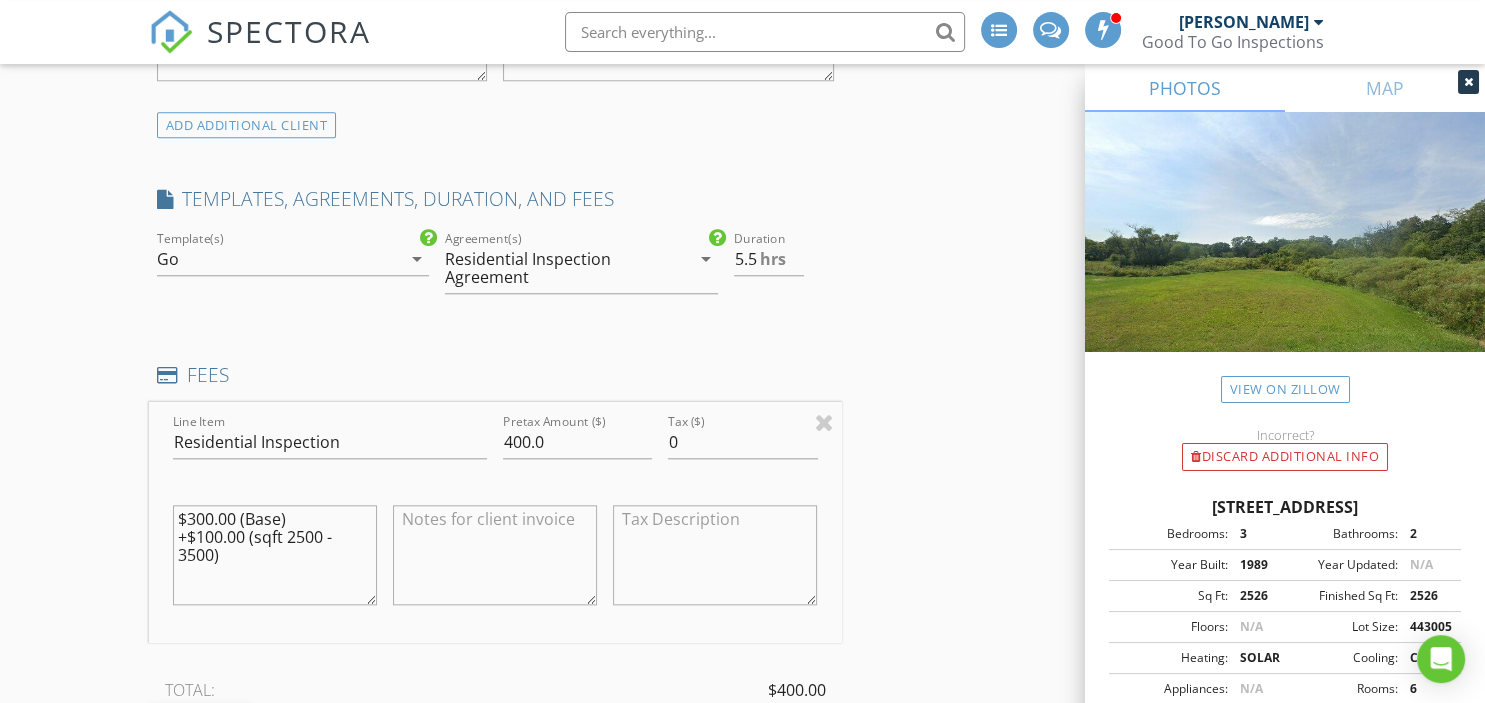scroll, scrollTop: 1953, scrollLeft: 0, axis: vertical 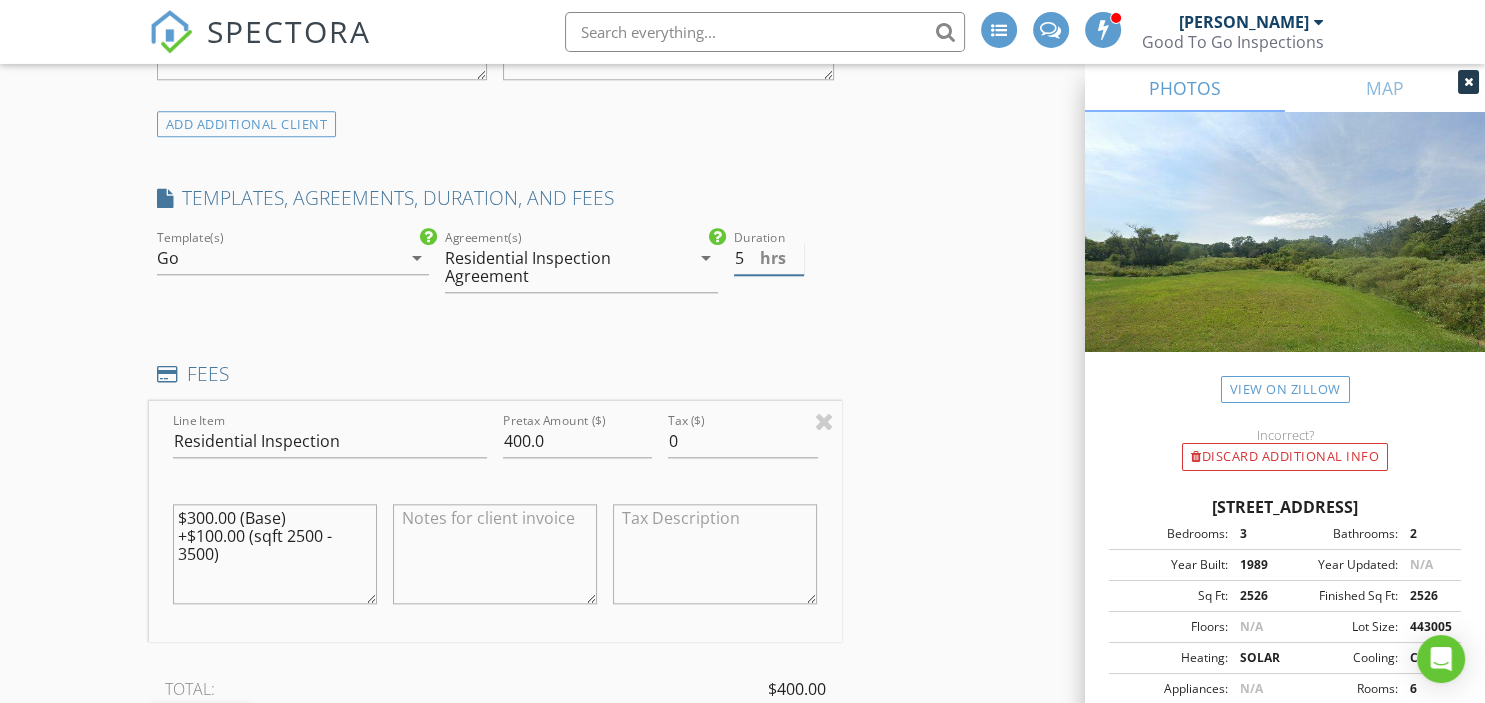 click on "5" at bounding box center (769, 258) 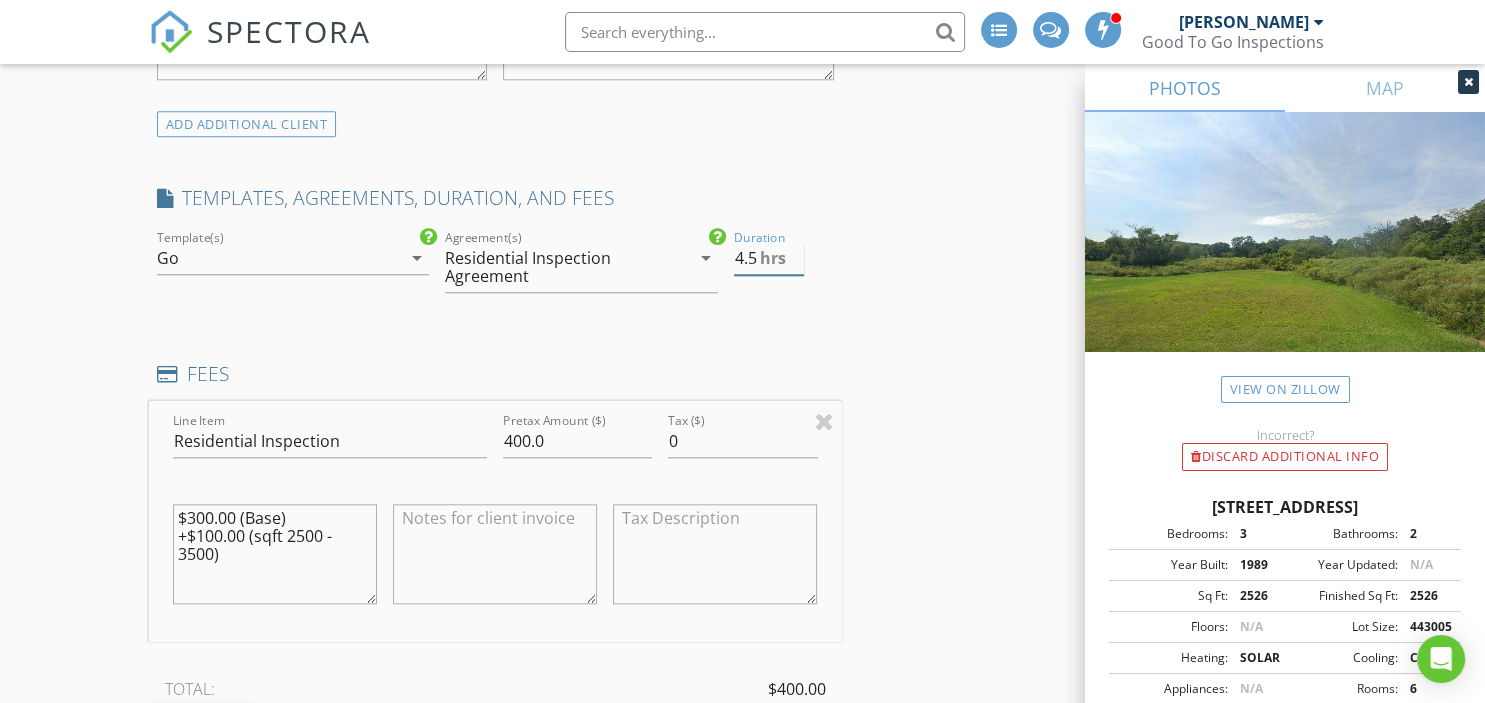 click on "4.5" at bounding box center (769, 258) 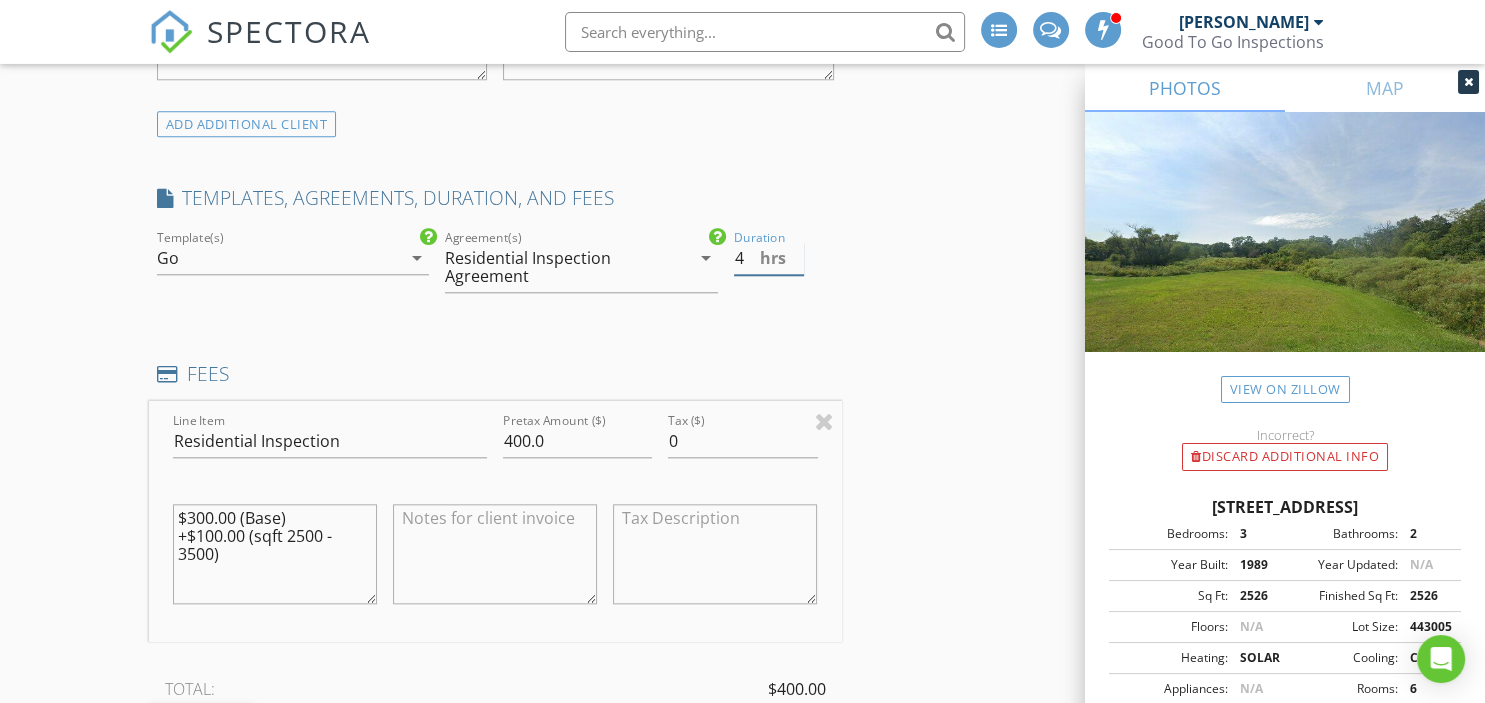 click on "4" at bounding box center (769, 258) 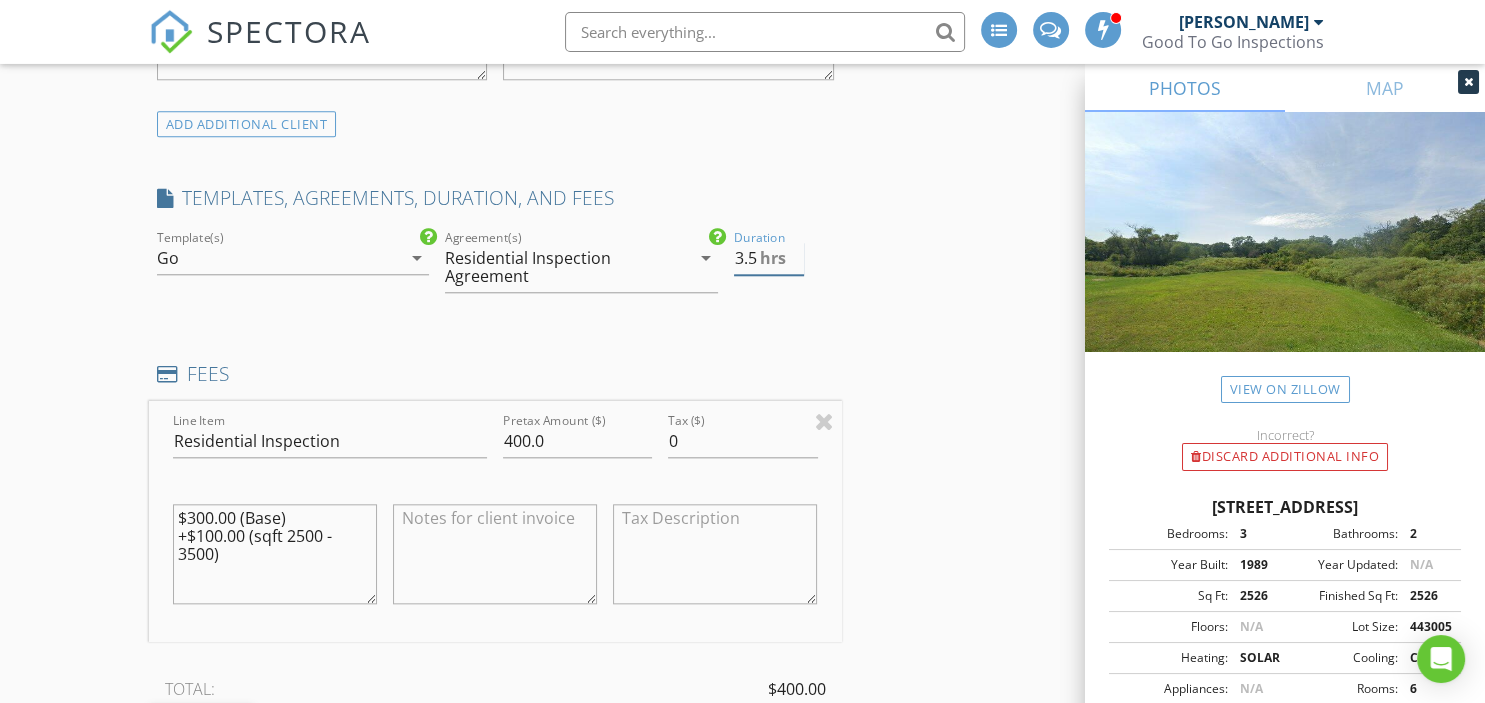 type on "3.5" 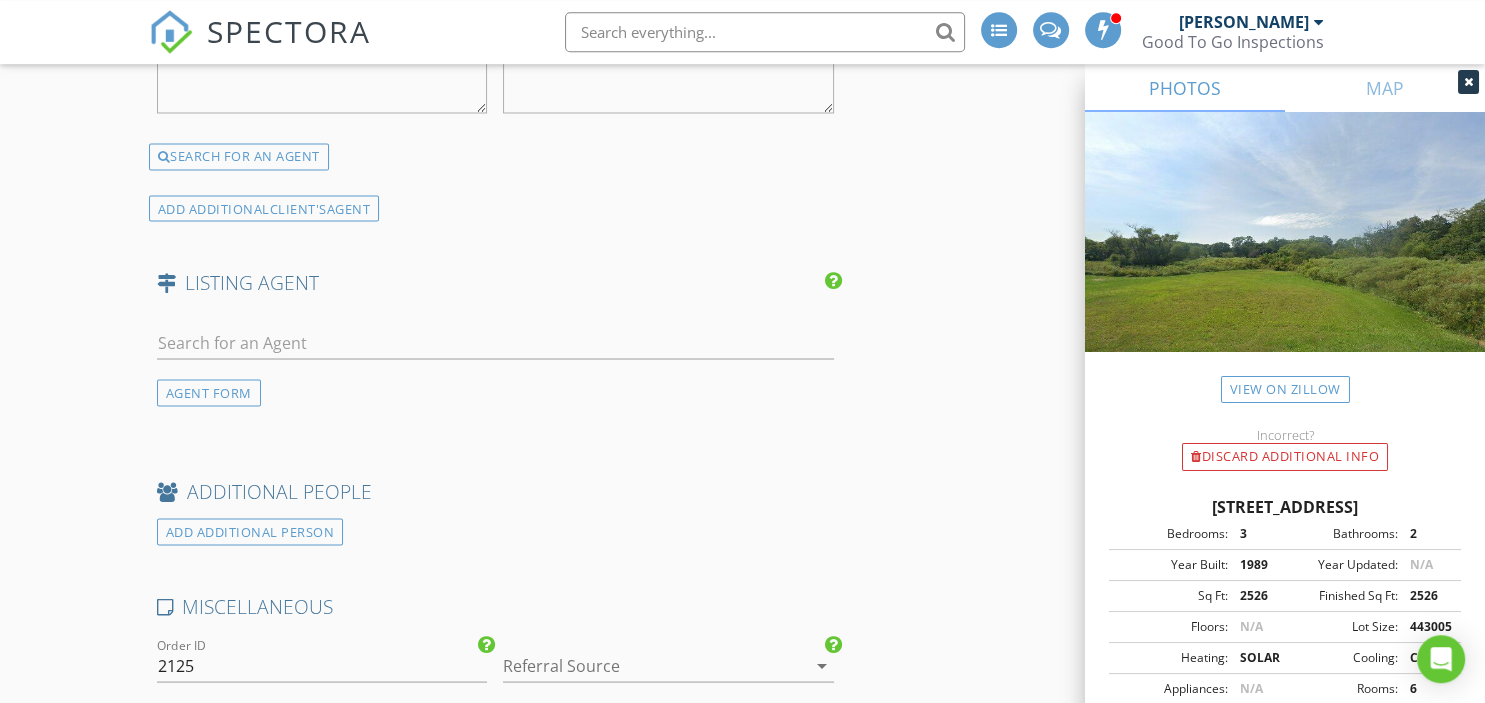 scroll, scrollTop: 4204, scrollLeft: 0, axis: vertical 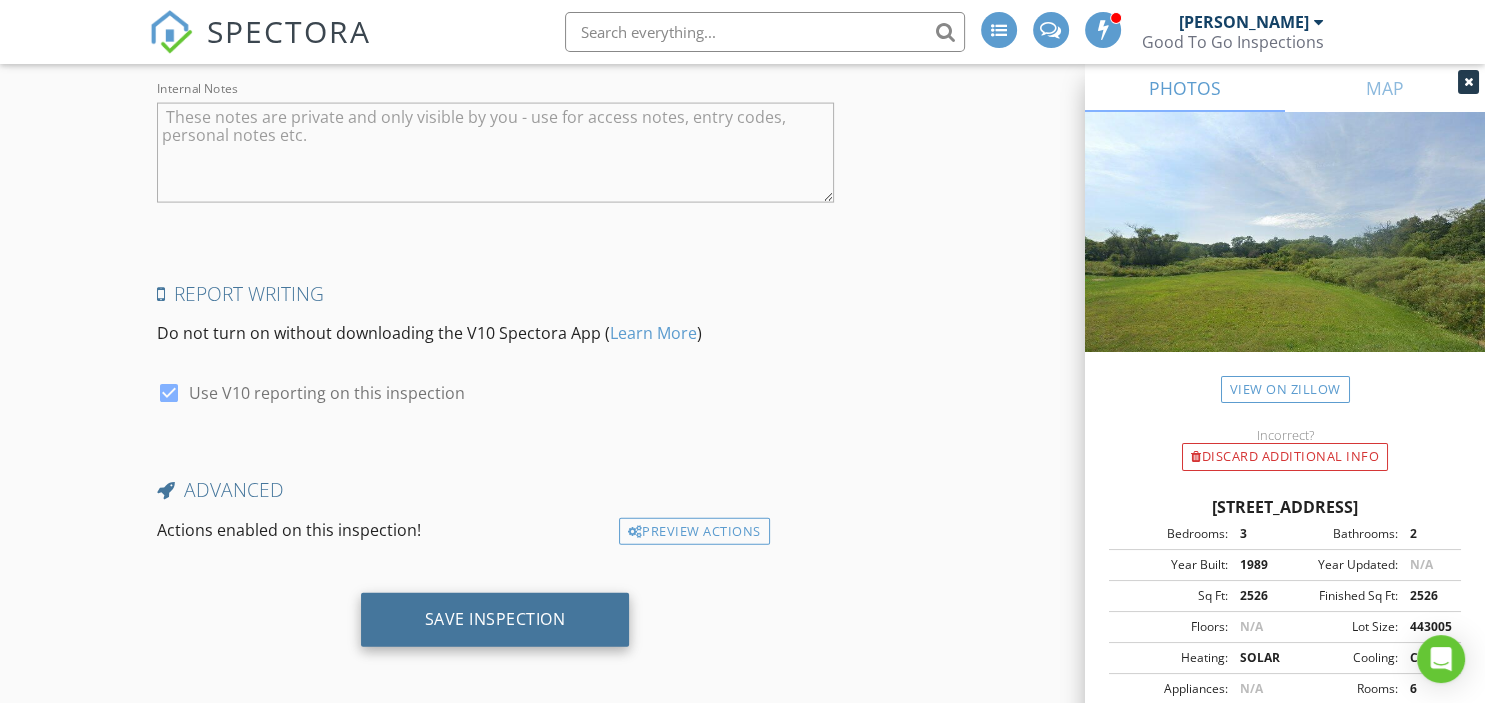 click on "Save Inspection" at bounding box center [495, 620] 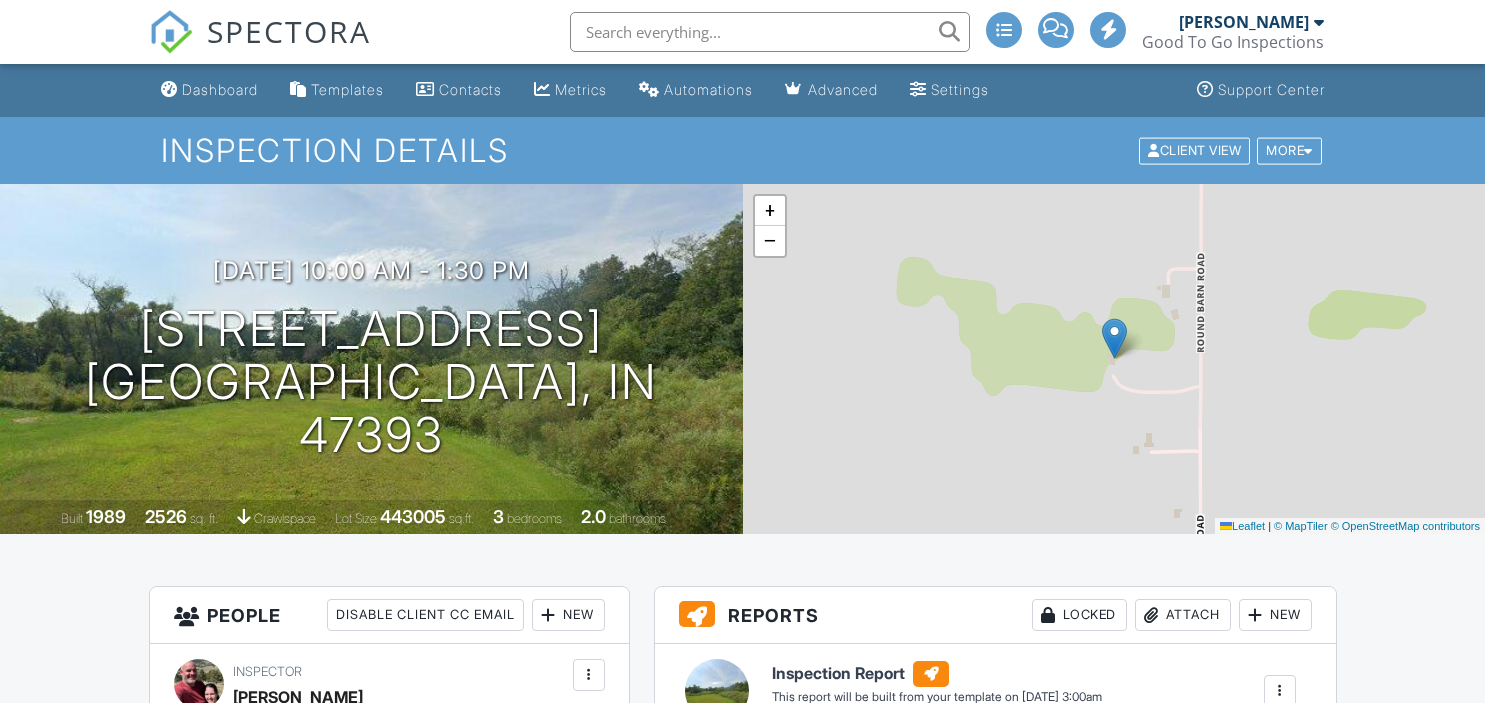 scroll, scrollTop: 0, scrollLeft: 0, axis: both 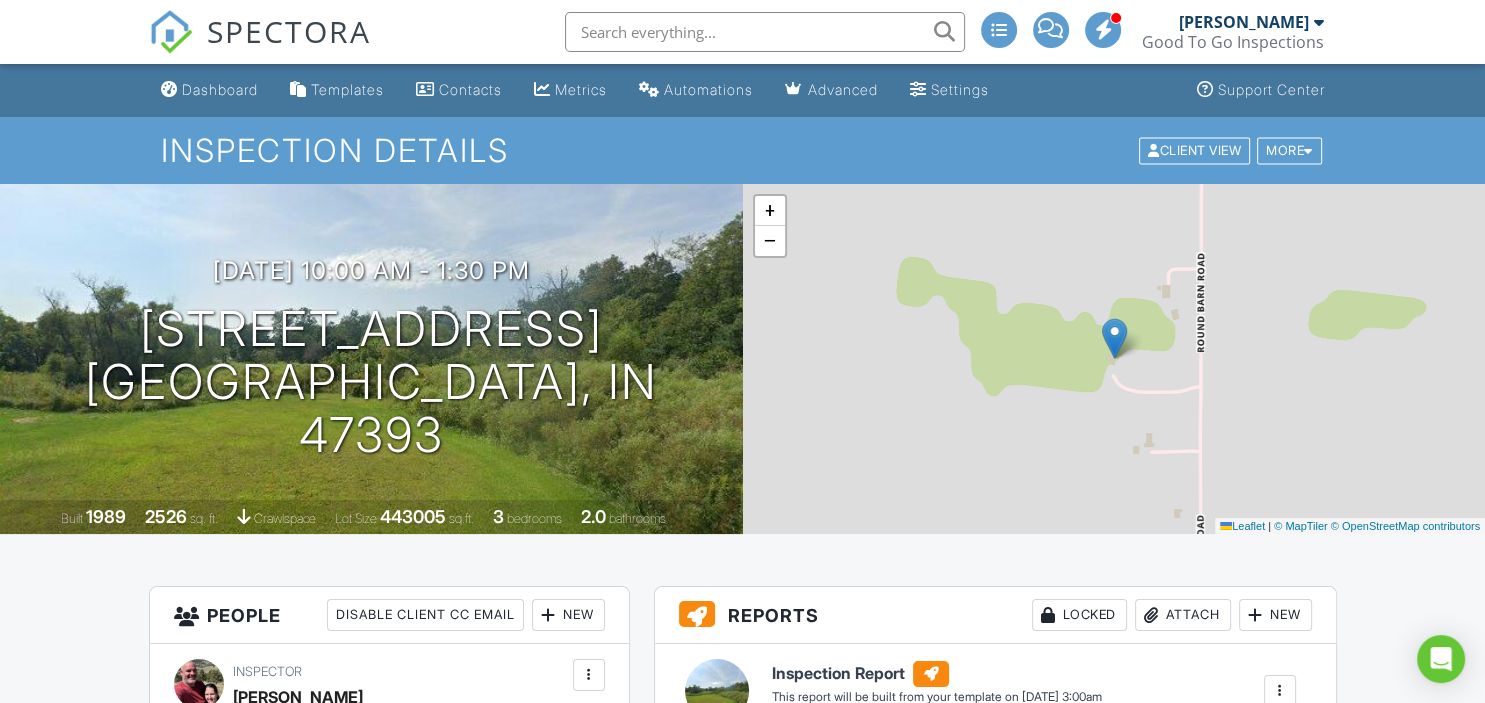 click on "SPECTORA" at bounding box center [289, 31] 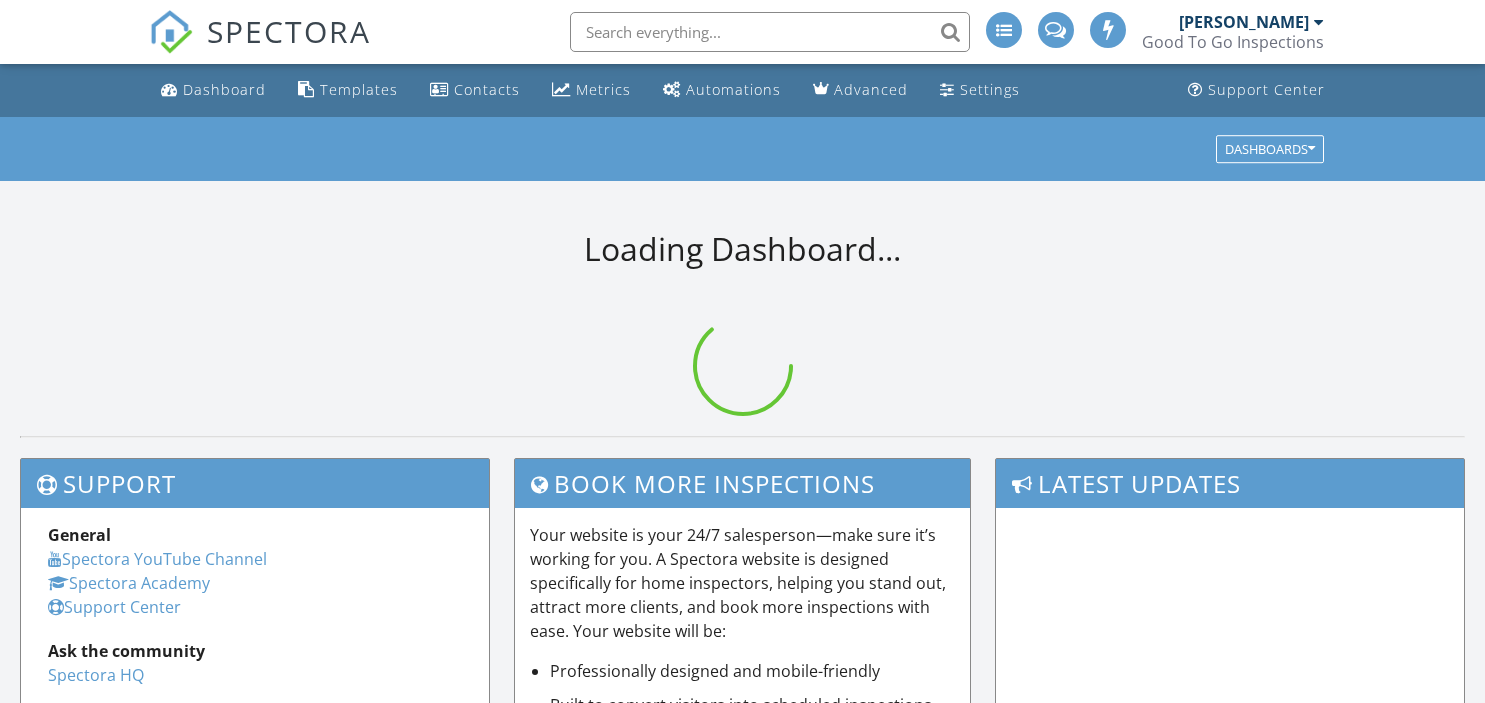 scroll, scrollTop: 0, scrollLeft: 0, axis: both 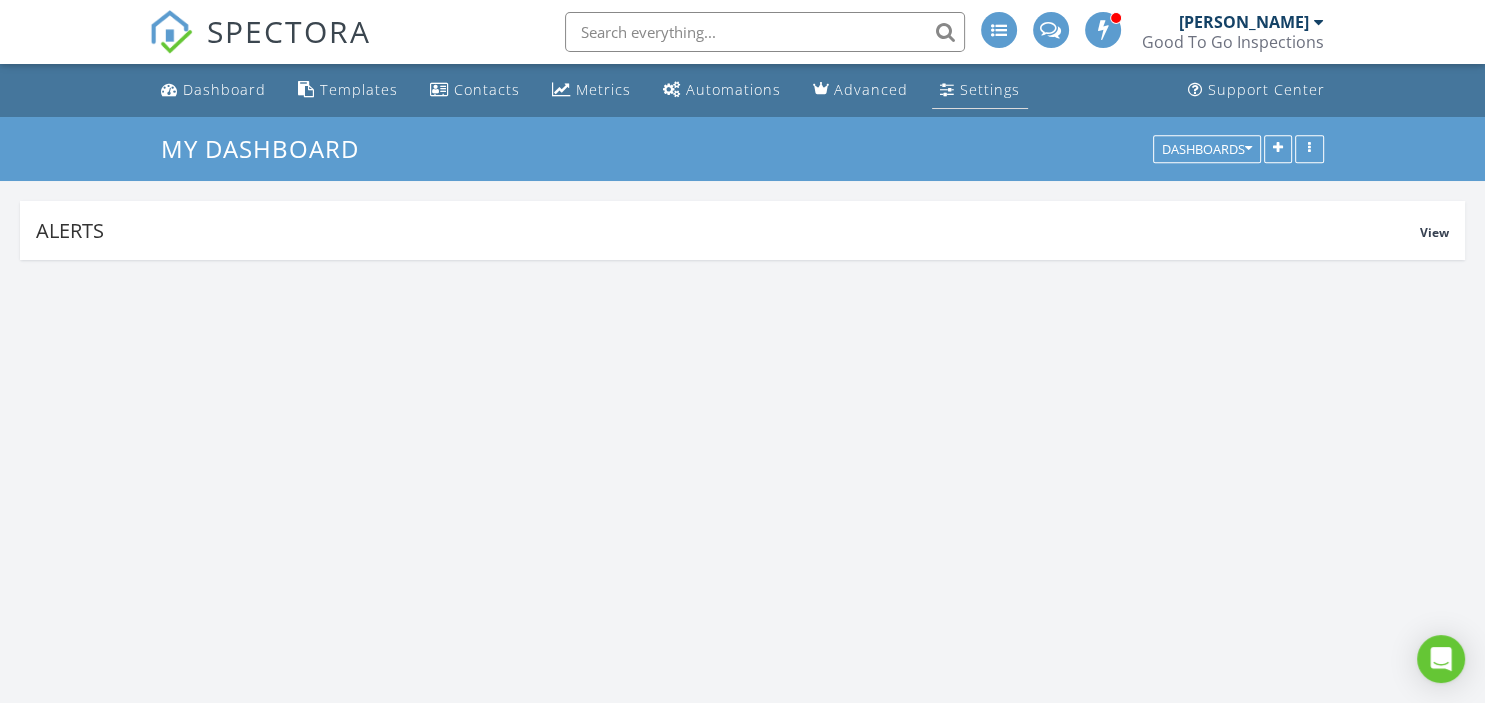 click on "Settings" at bounding box center [990, 89] 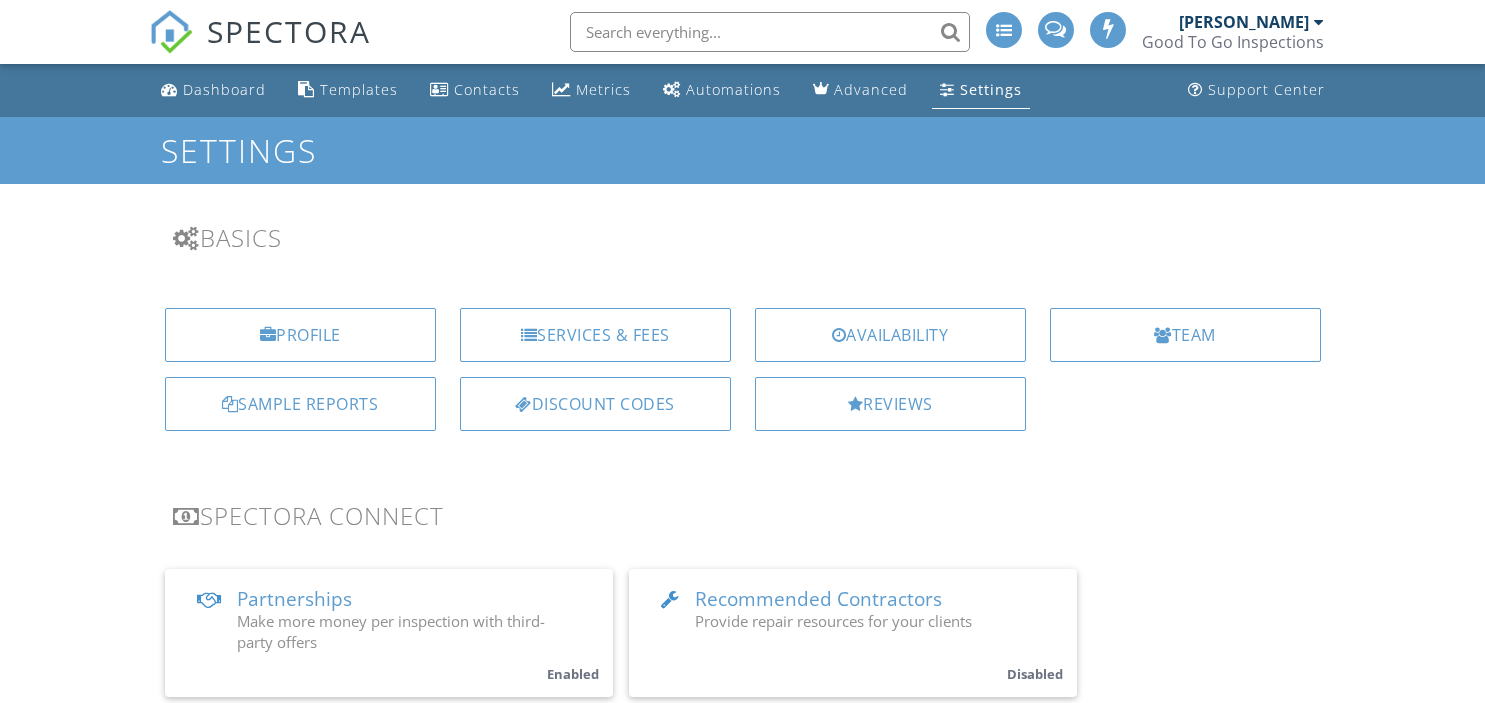 scroll, scrollTop: 0, scrollLeft: 0, axis: both 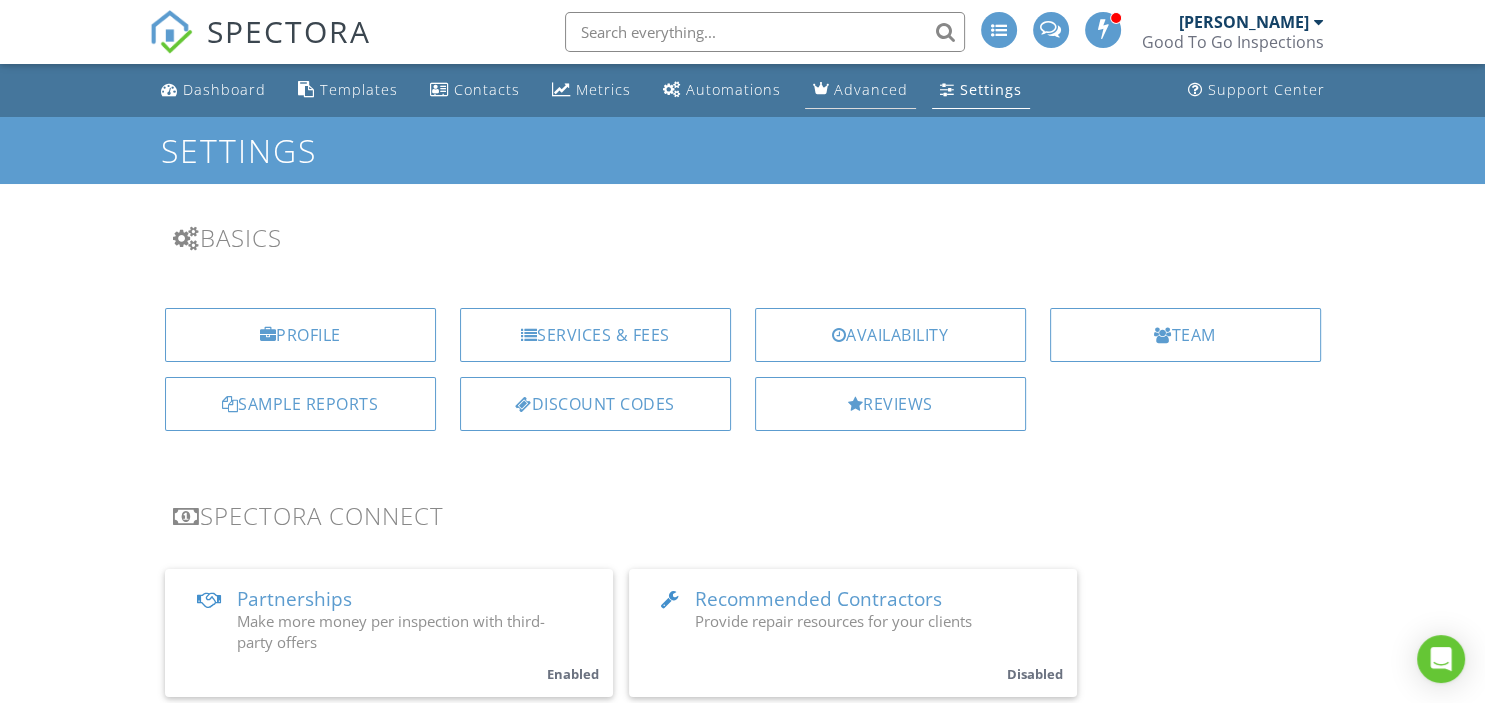 click 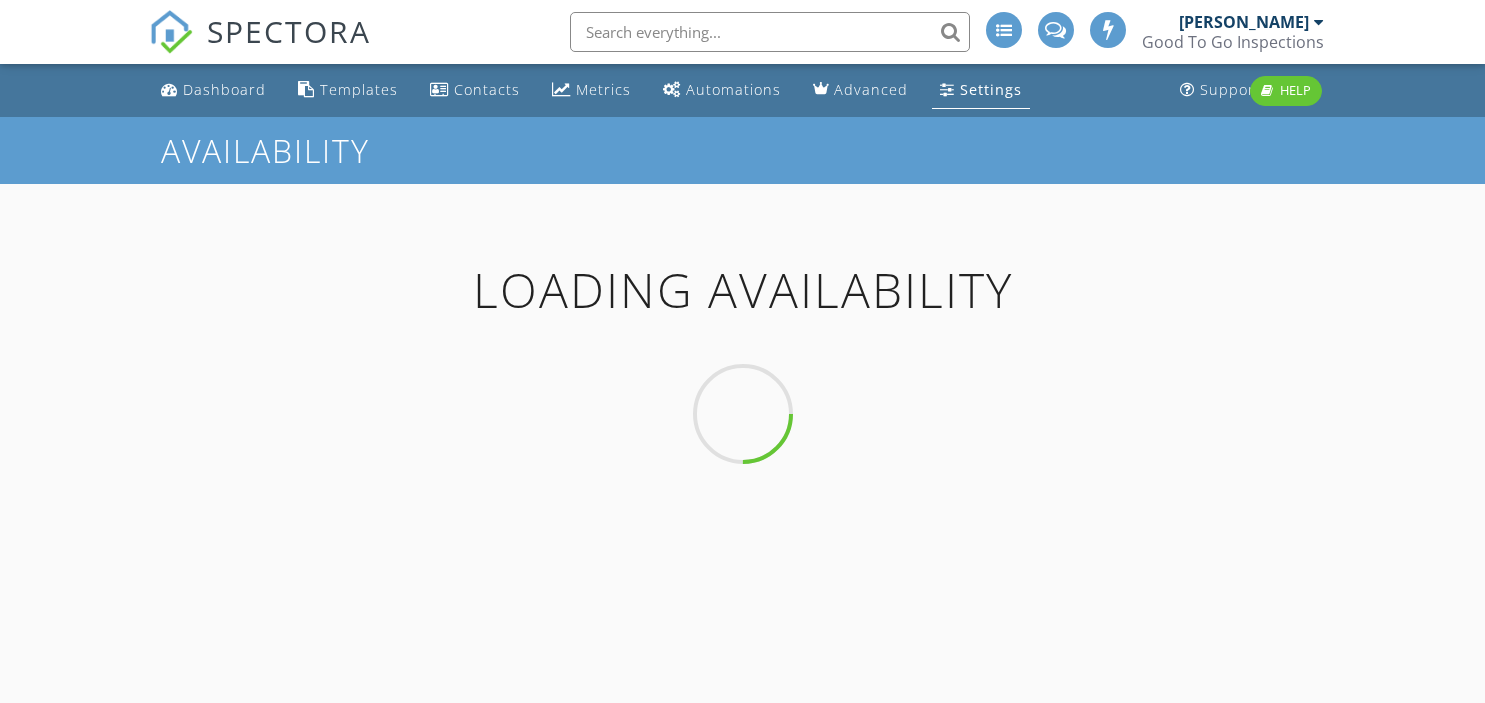 scroll, scrollTop: 0, scrollLeft: 0, axis: both 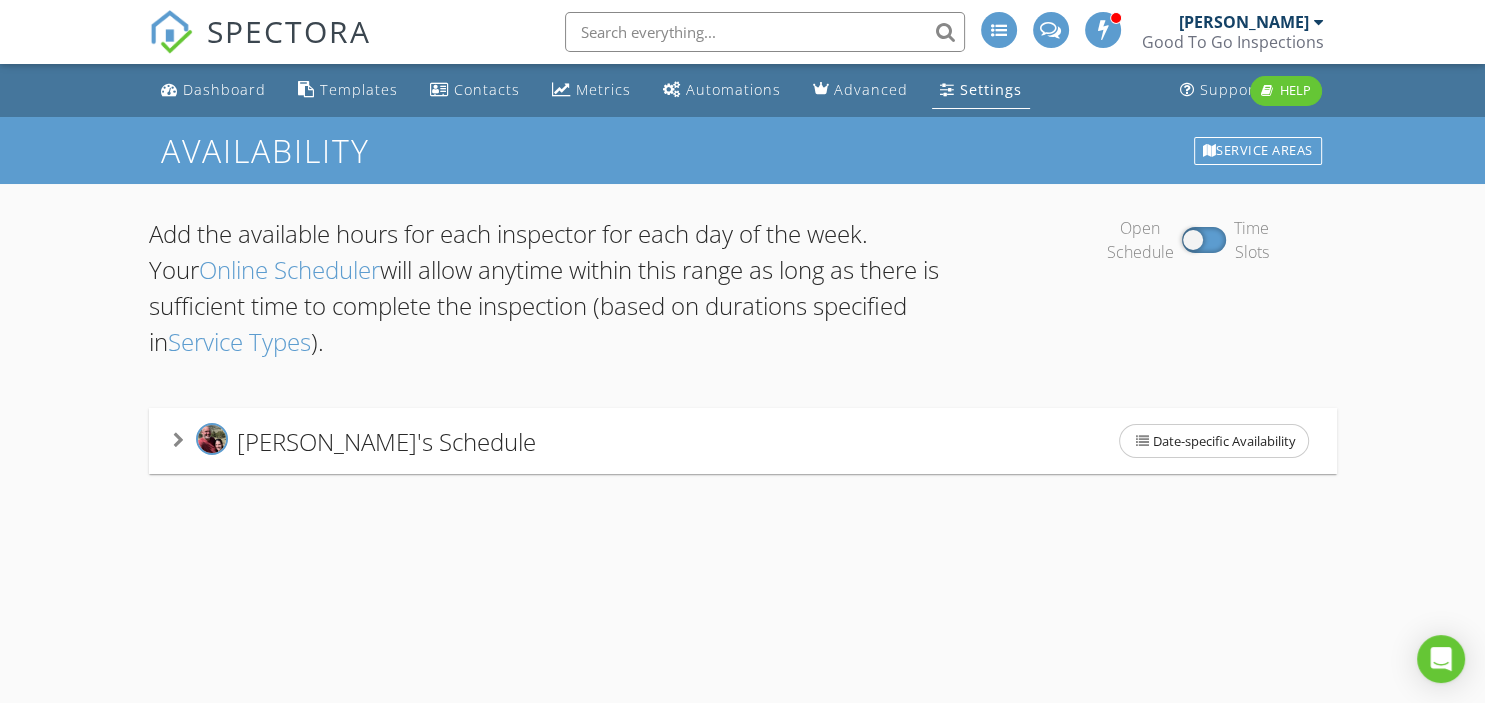 click on "[PERSON_NAME]'s Schedule
Date-specific Availability" at bounding box center (743, 441) 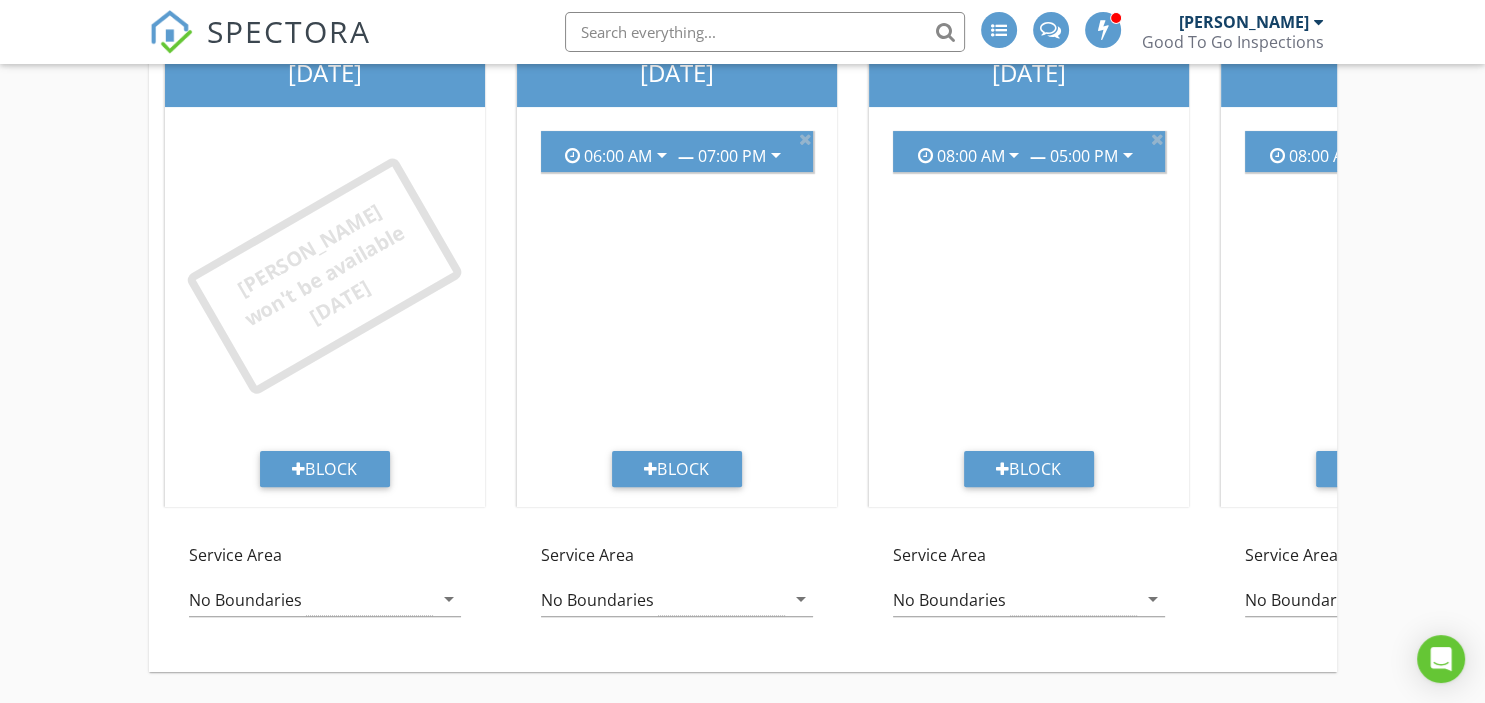 scroll, scrollTop: 0, scrollLeft: 0, axis: both 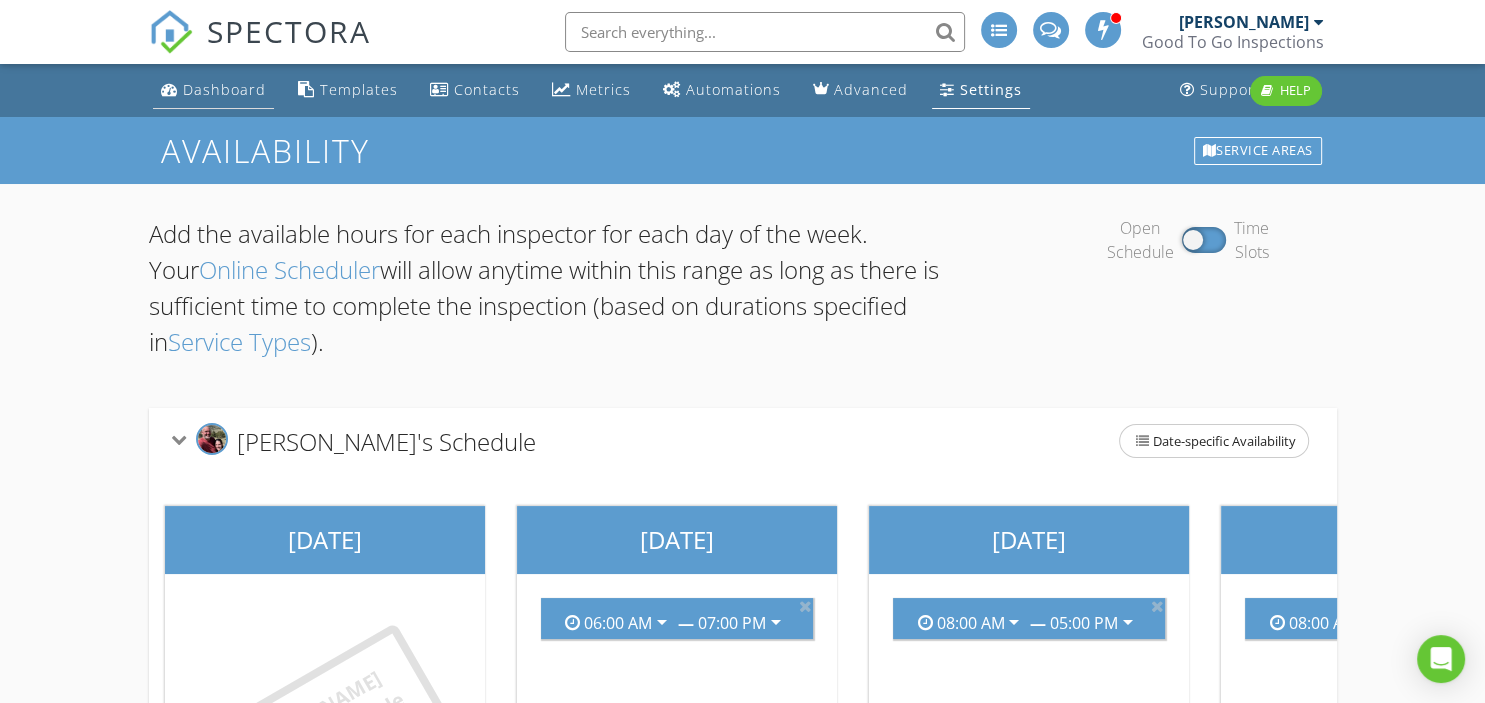 click on "Dashboard" at bounding box center [213, 90] 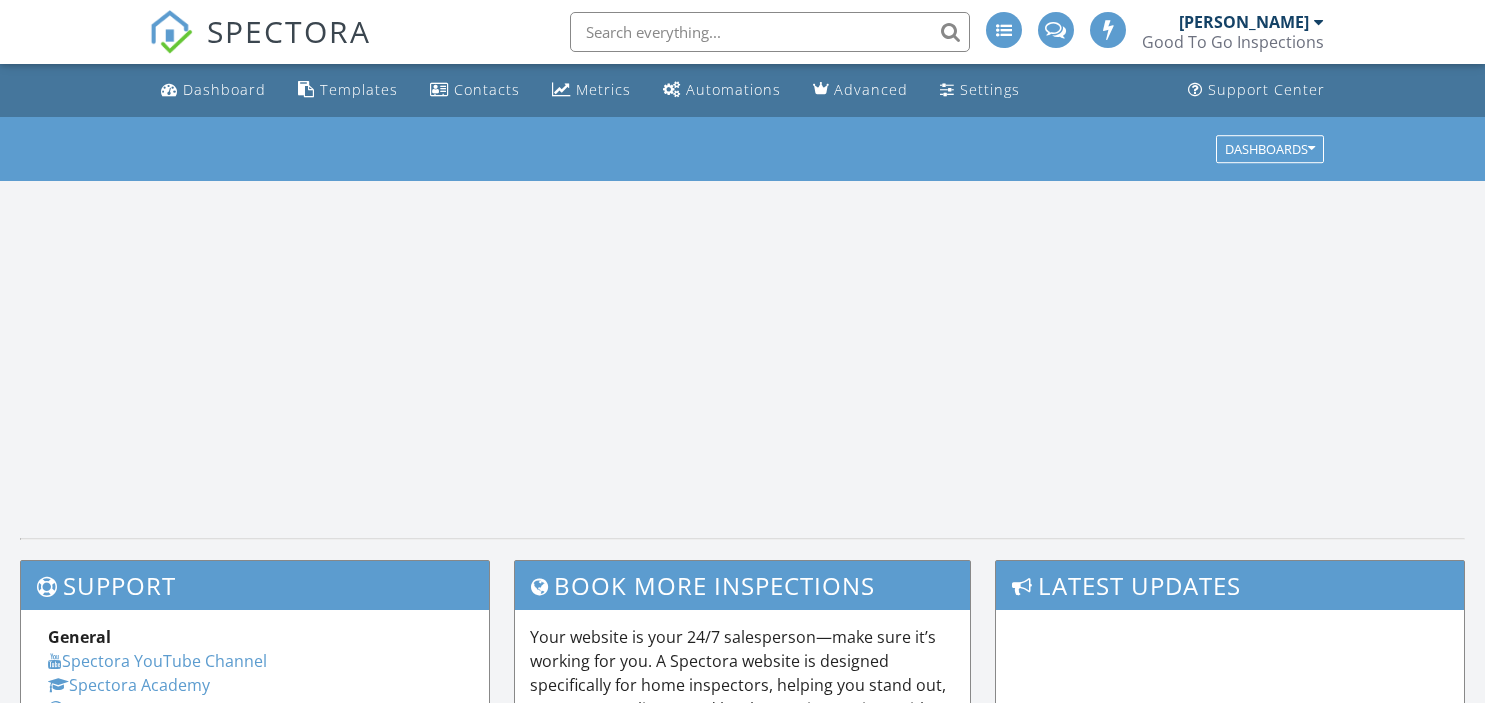 scroll, scrollTop: 0, scrollLeft: 0, axis: both 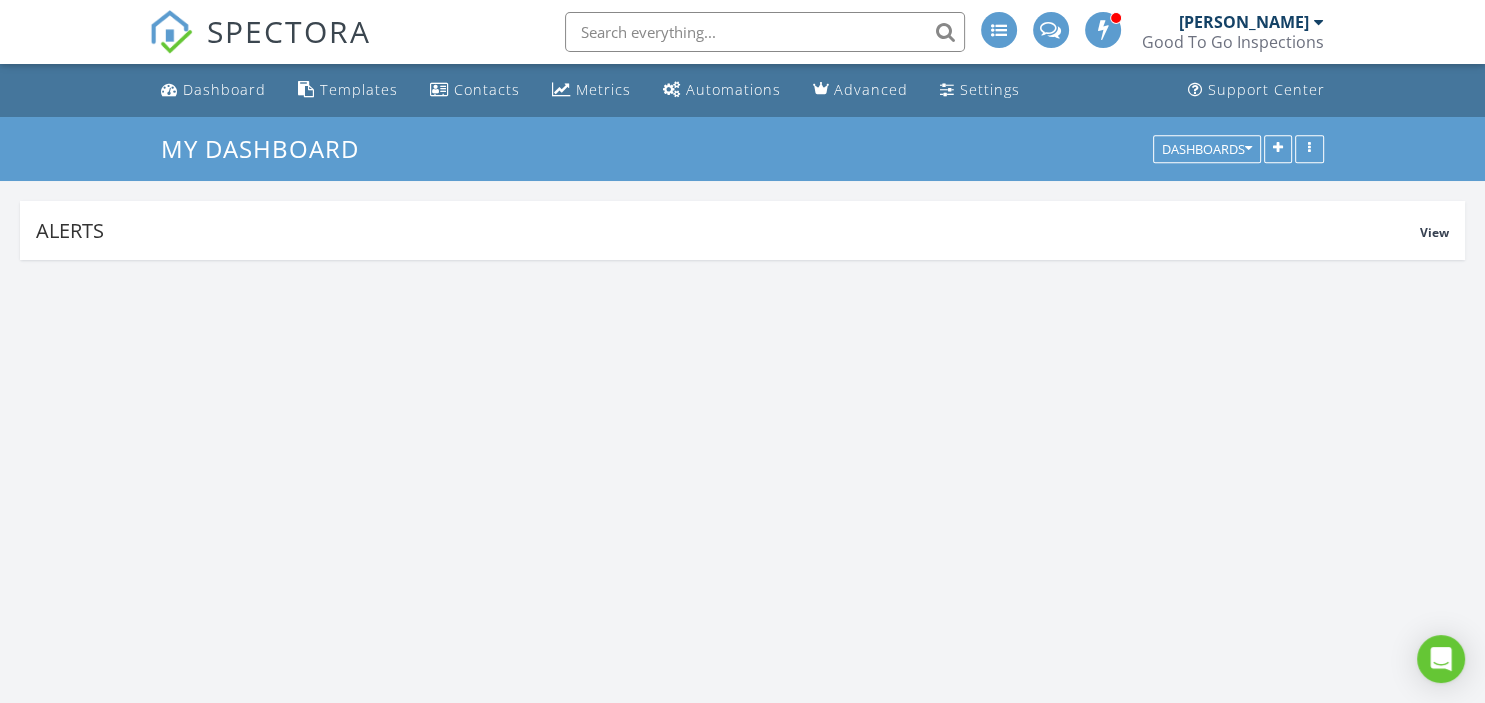 click on "[PERSON_NAME]" at bounding box center (1244, 22) 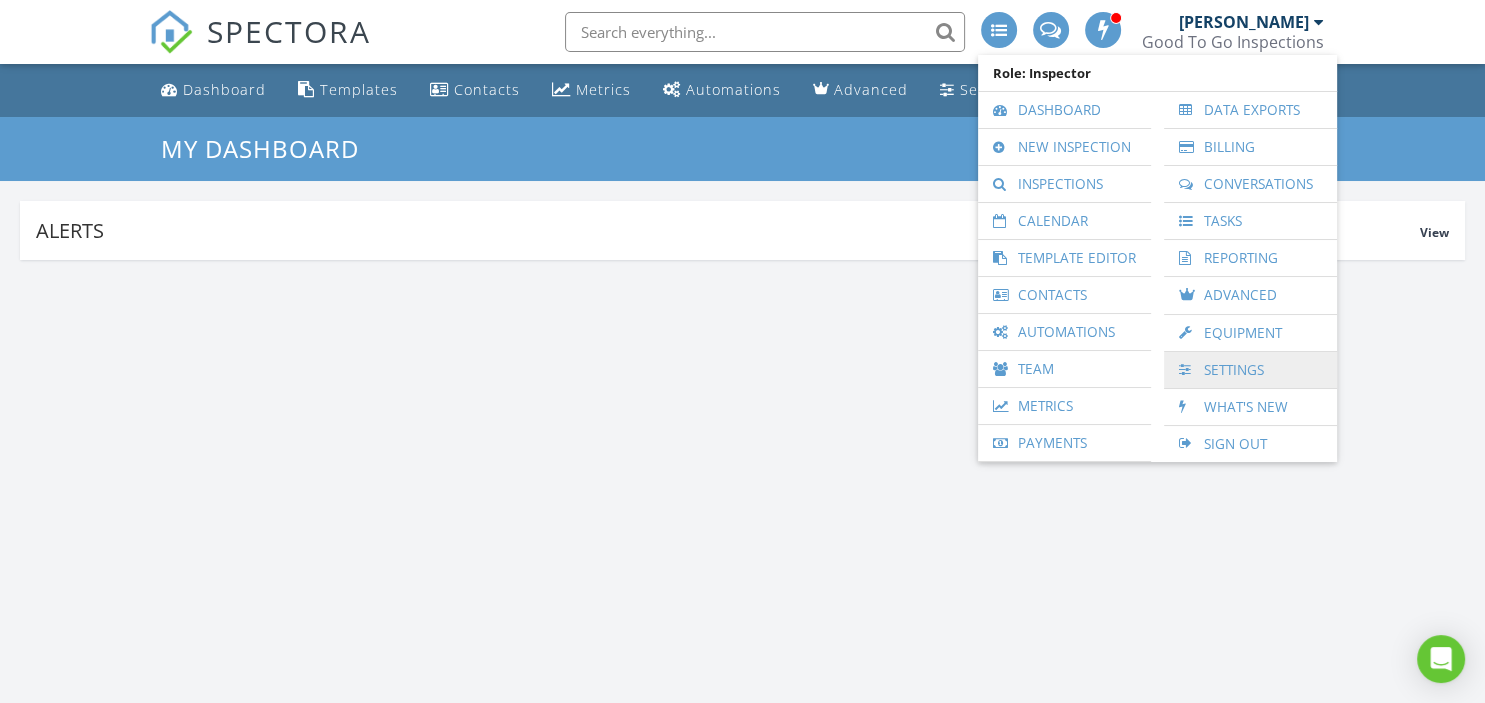 click on "Settings" at bounding box center [1250, 370] 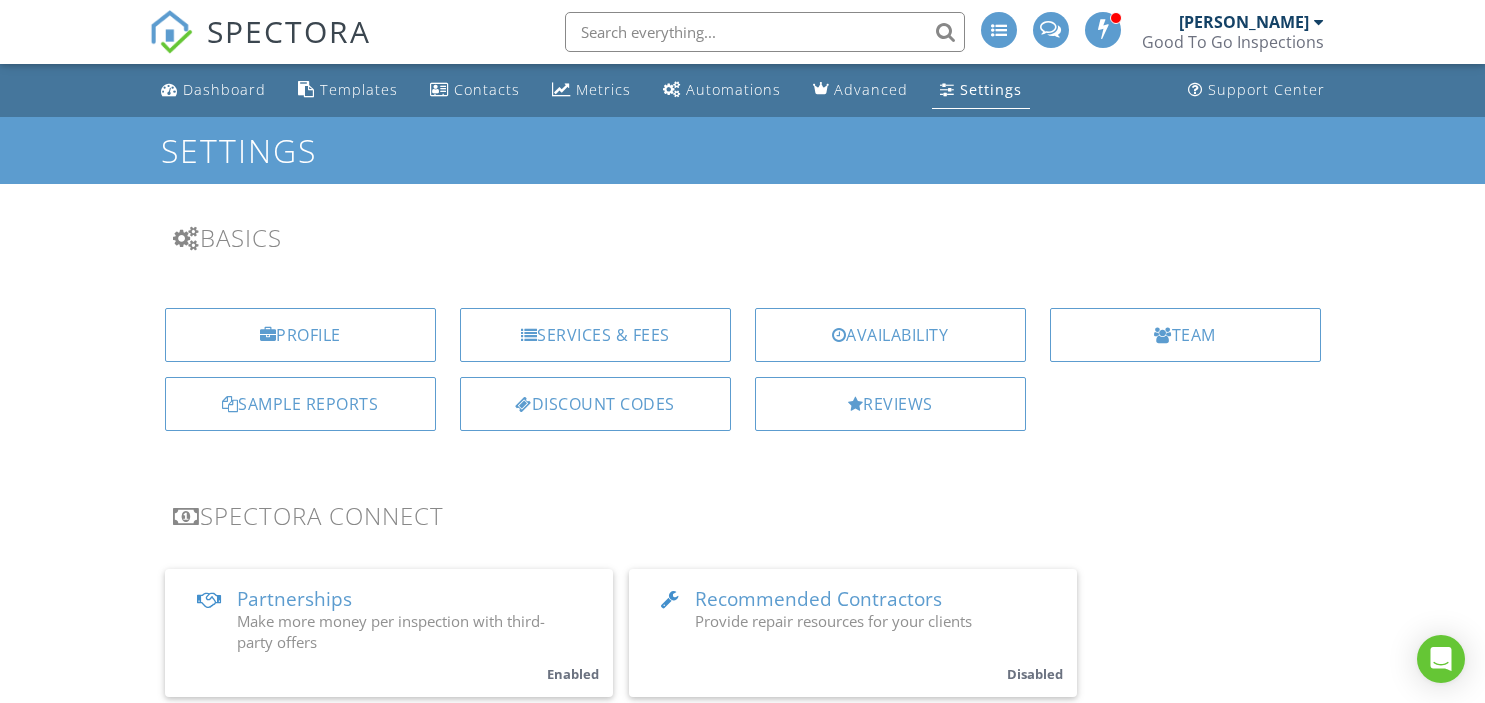 scroll, scrollTop: 0, scrollLeft: 0, axis: both 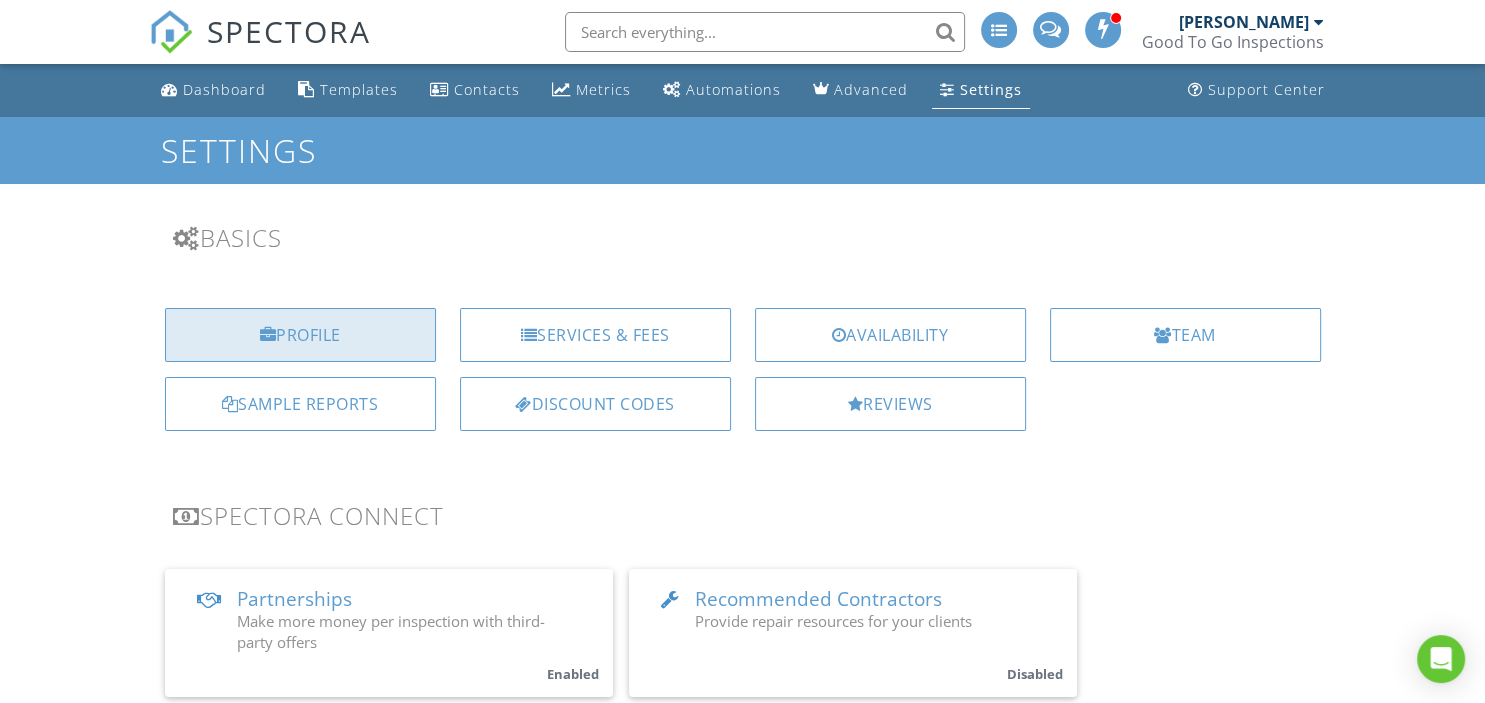 click on "Profile" at bounding box center (300, 335) 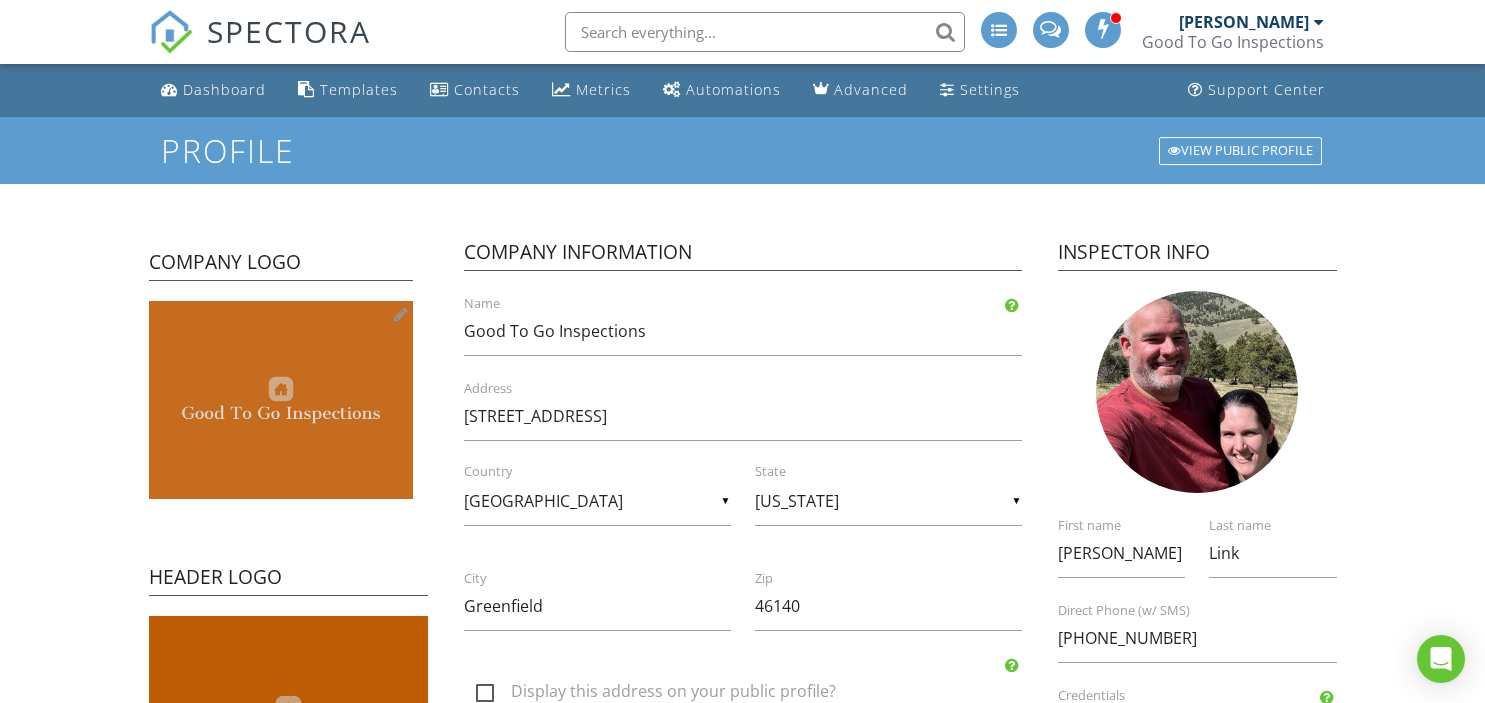 scroll, scrollTop: 0, scrollLeft: 0, axis: both 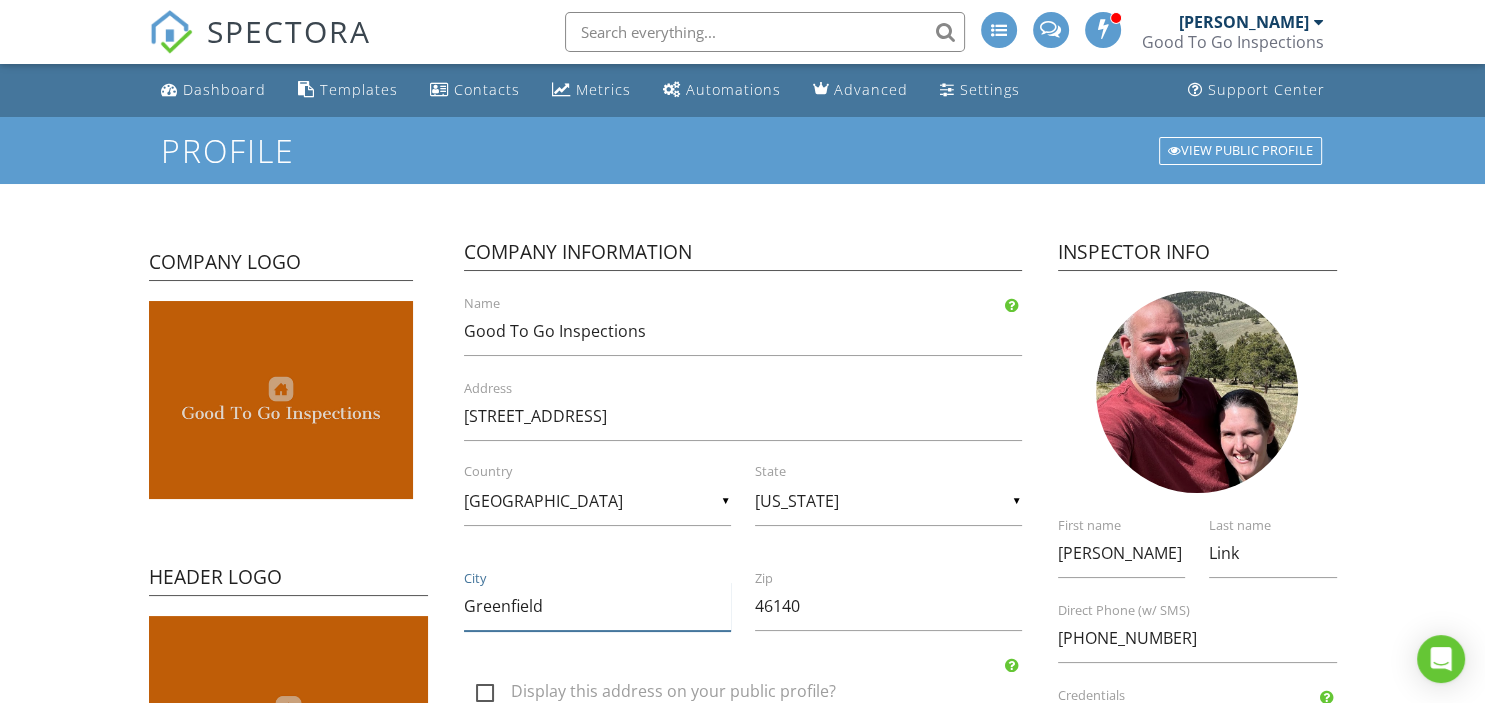 click on "Greenfield" at bounding box center (597, 606) 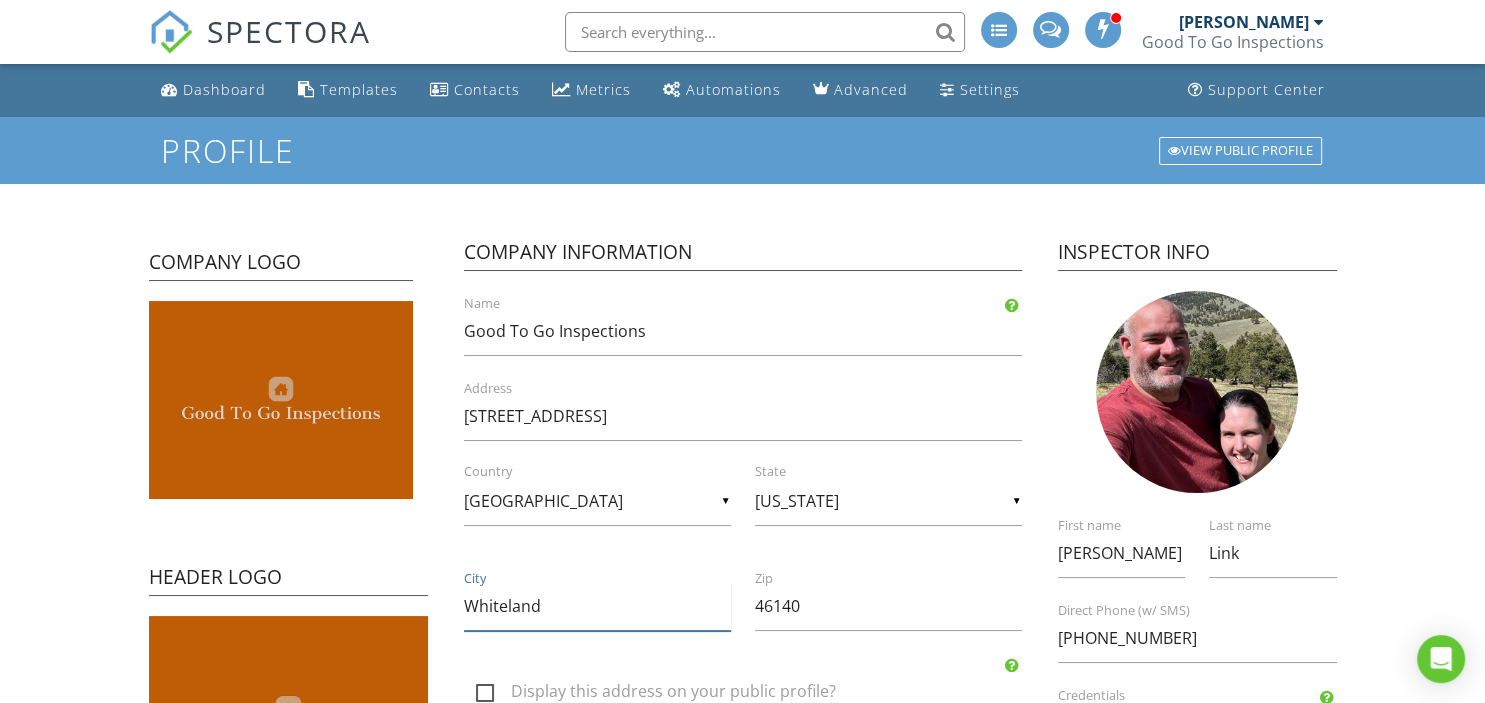 type on "Whiteland" 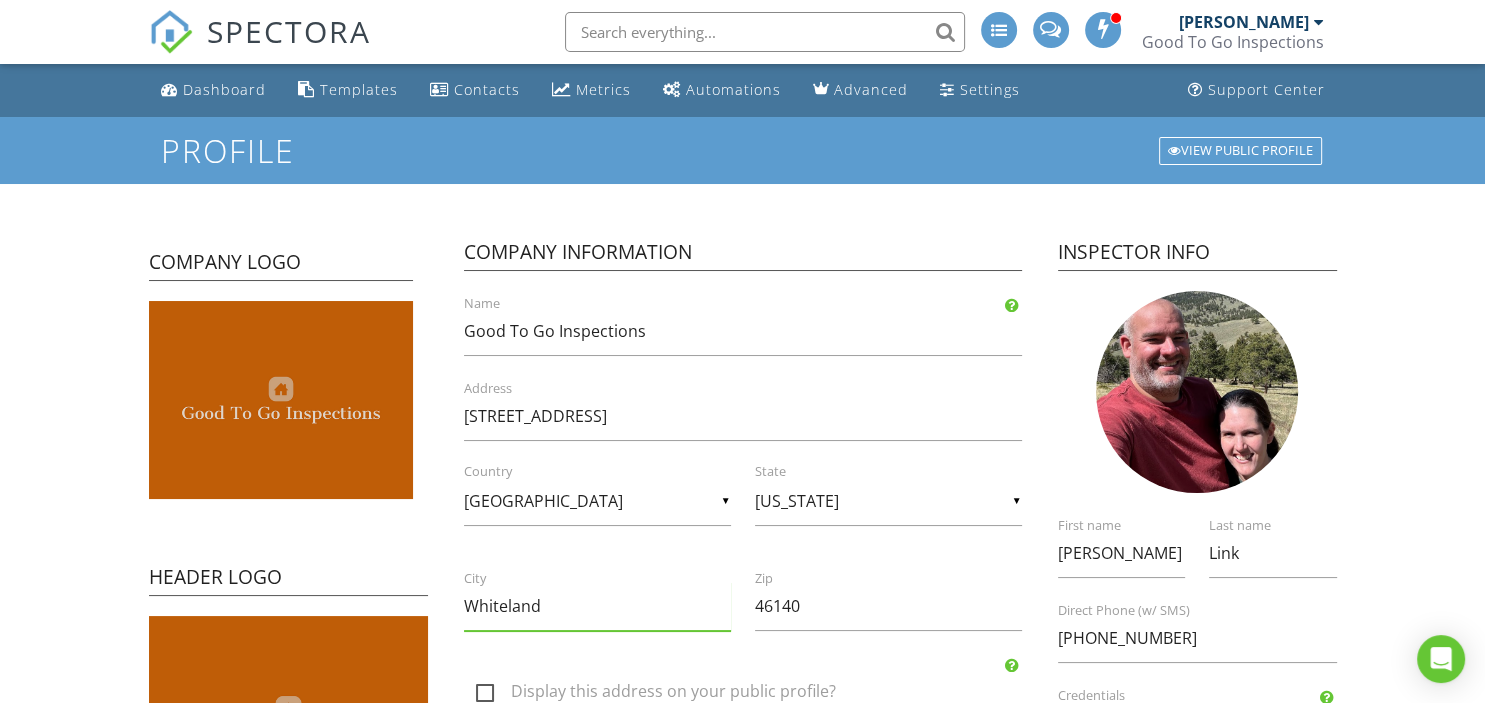 click on "Profile
View Public Profile
Company Logo
Header Logo
Company Information
Good To Go Inspections
Name
410 E north Street
Address
▼ United States - Select a Country - United States Canada Australia United Kingdom New Zealand Afghanistan Albania Algeria American Samoa Andorra Angola Anguilla Antarctica Antigua and Barbuda Argentina Armenia Aruba Austria Azerbaijan Bahamas Bahrain Bangladesh Barbados Belarus Belgium Belize Benin Bermuda Bhutan Bolivia Bonaire Bosnia and Herzegovina Botswana Bouvet Island Brazil British Indian Ocean Territory British Virgin Islands Brunei Bulgaria Burkina Faso Burundi Cabo Verde Cambodia Cameroon Cayman Islands Central African Republic Chad Chile China Christmas Island Cocos [Keeling] Islands Colombia Comoros Congo Republic Cook Islands Costa Rica Croatia Cuba Curaçao Cyprus Czechia DR Congo Denmark Djibouti Dominica Dominican Republic East Timor Ecuador Egypt El Salvador Eritrea" at bounding box center [742, 801] 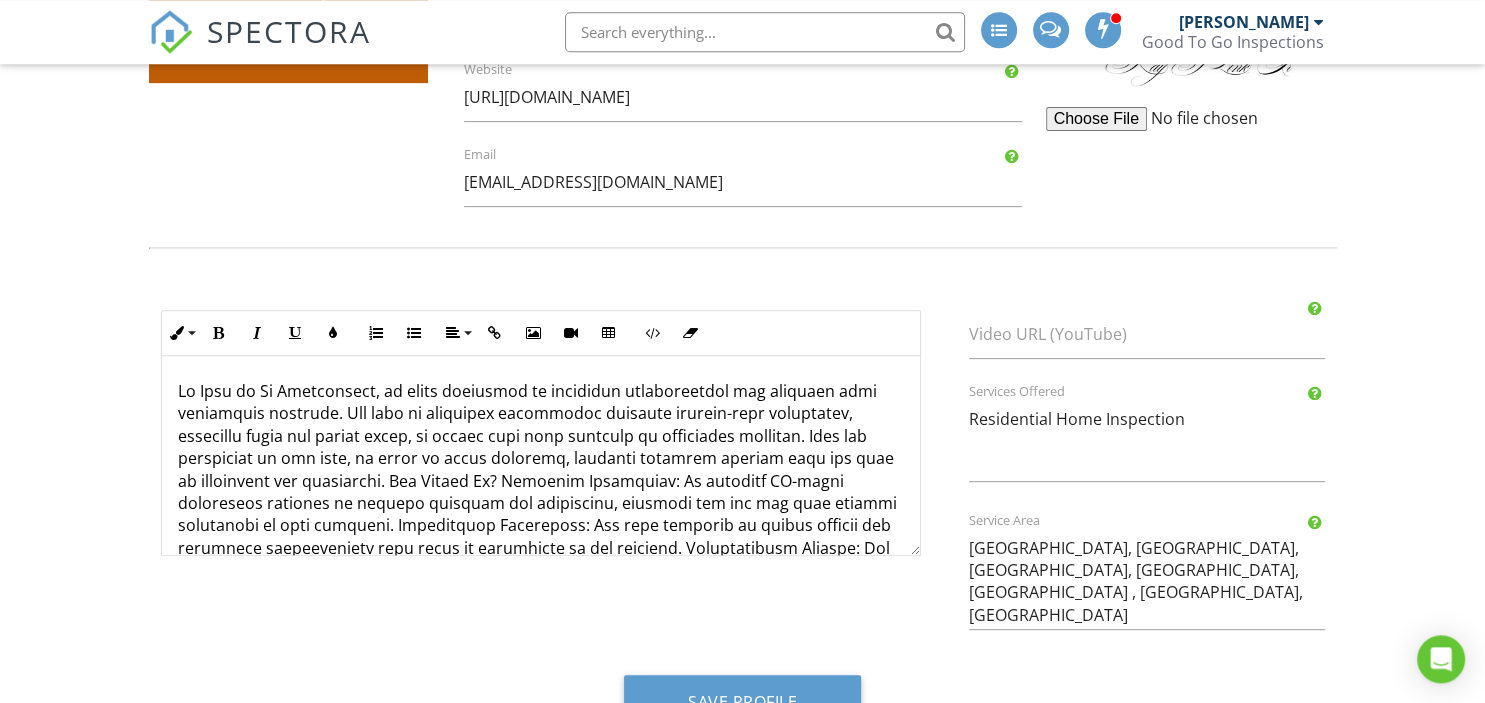 scroll, scrollTop: 789, scrollLeft: 0, axis: vertical 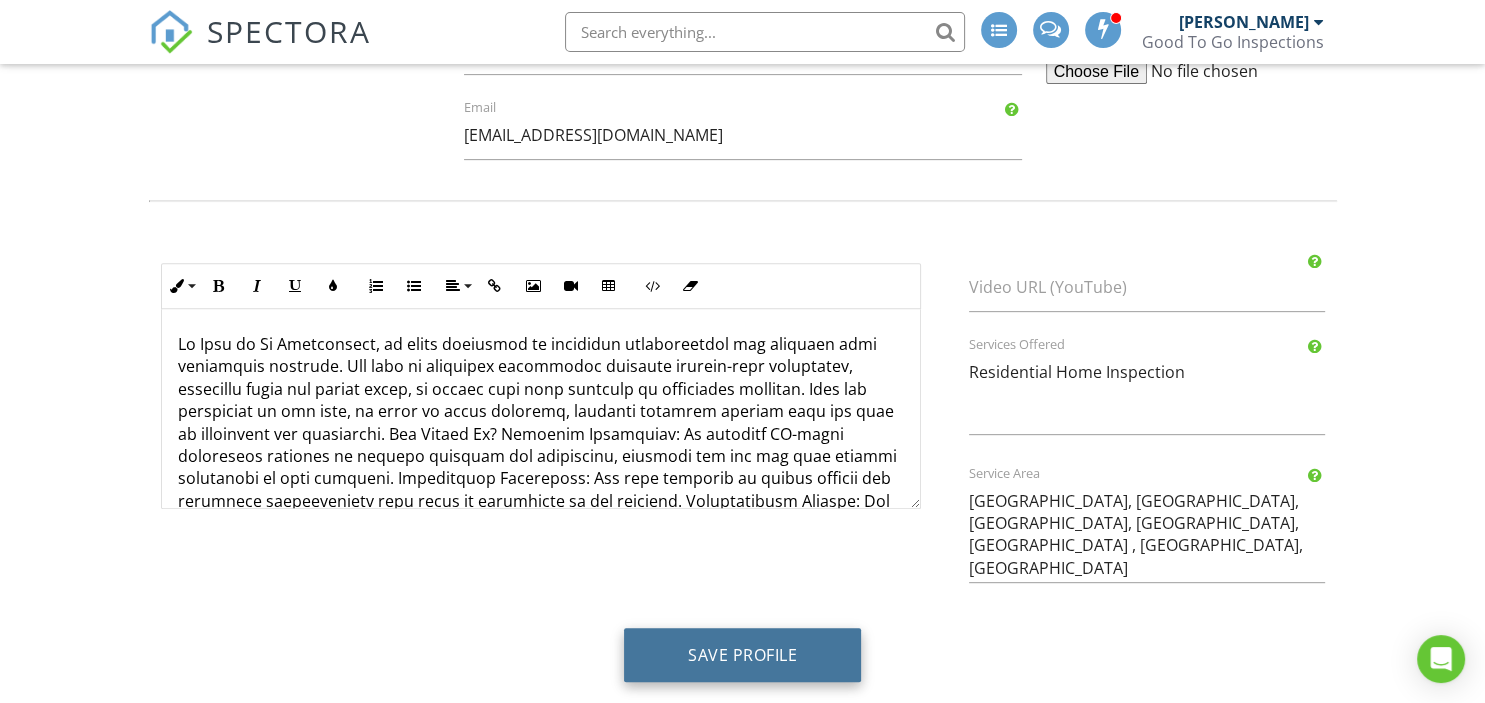 click on "Save Profile" at bounding box center [742, 655] 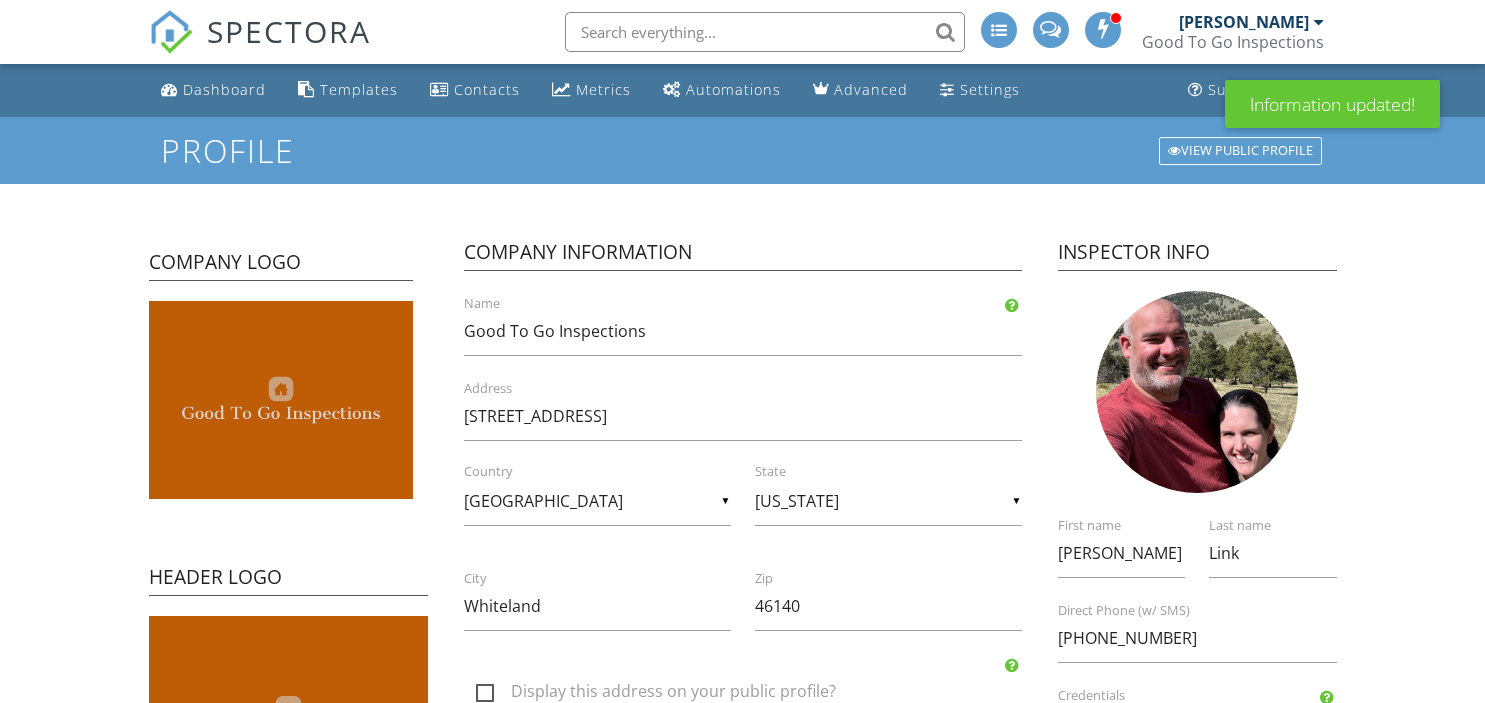 scroll, scrollTop: 0, scrollLeft: 0, axis: both 